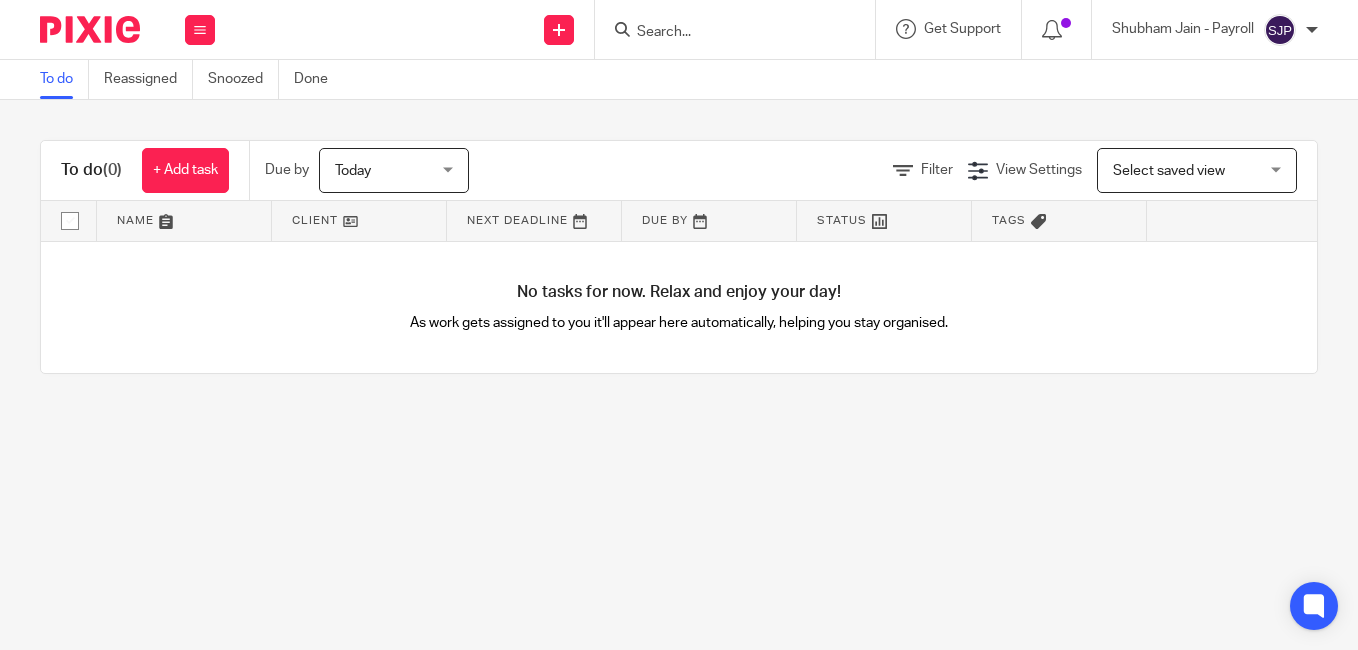 scroll, scrollTop: 0, scrollLeft: 0, axis: both 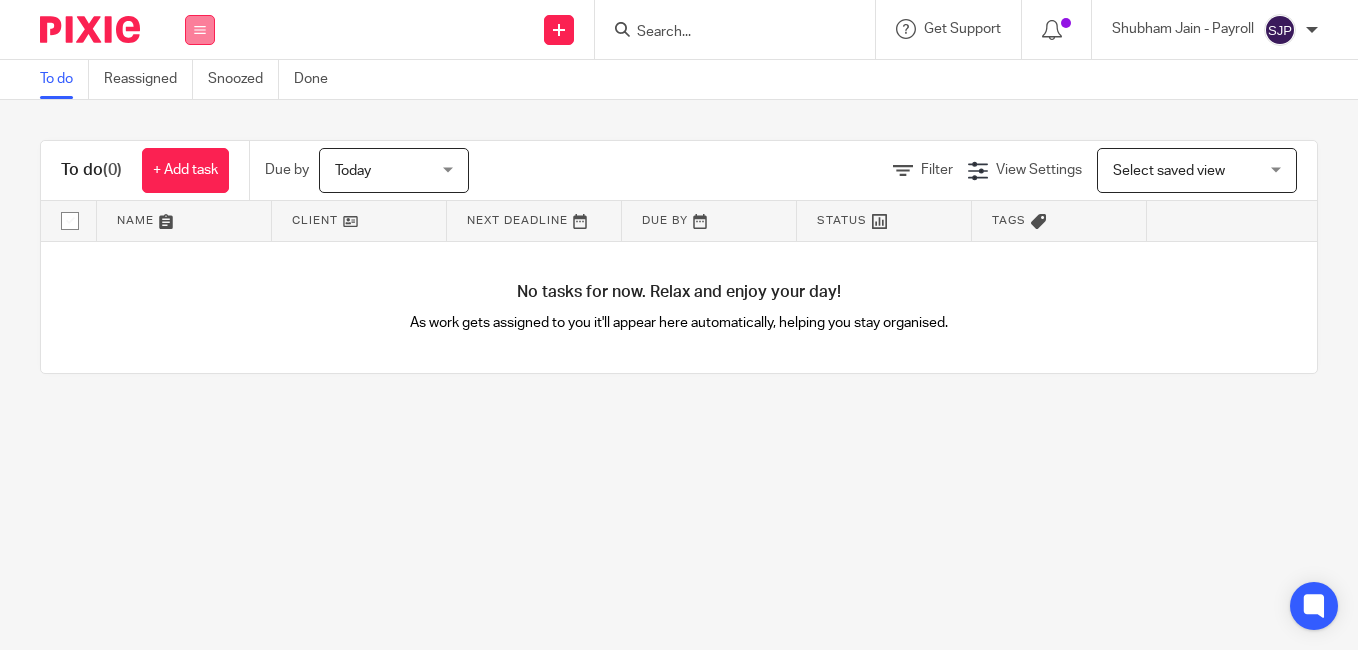click at bounding box center [200, 30] 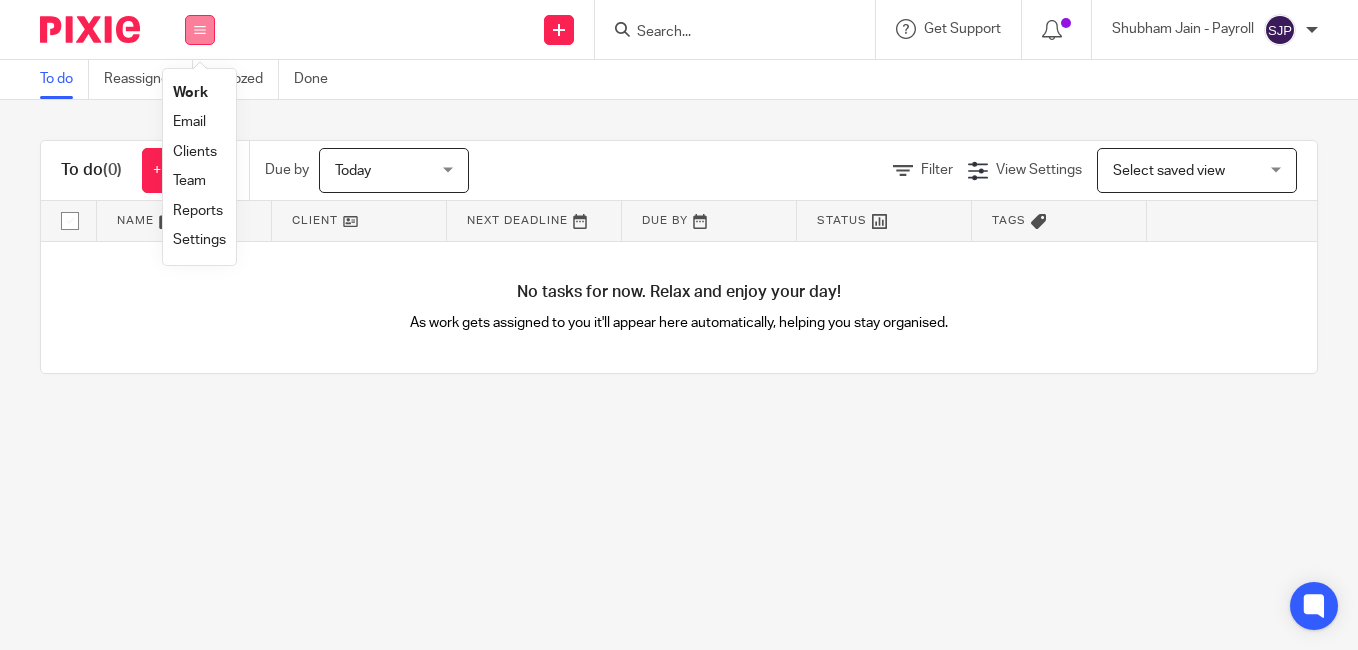 click on "Team" at bounding box center (189, 181) 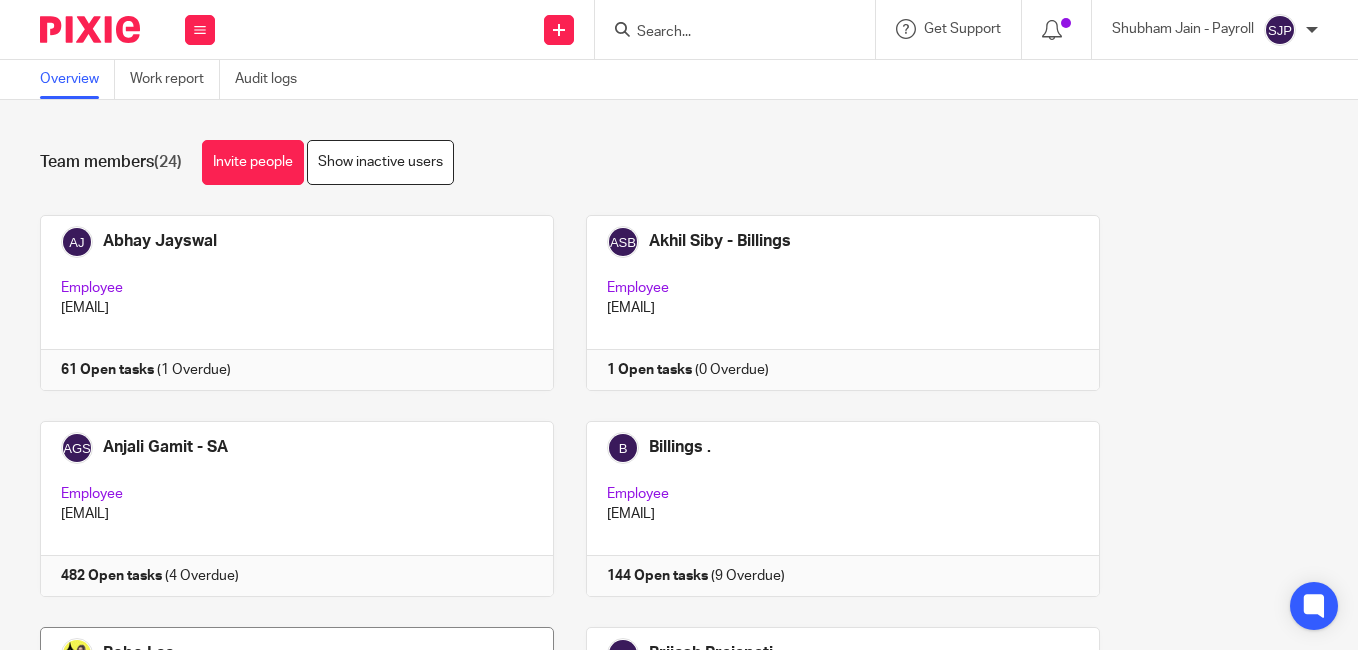 scroll, scrollTop: 0, scrollLeft: 0, axis: both 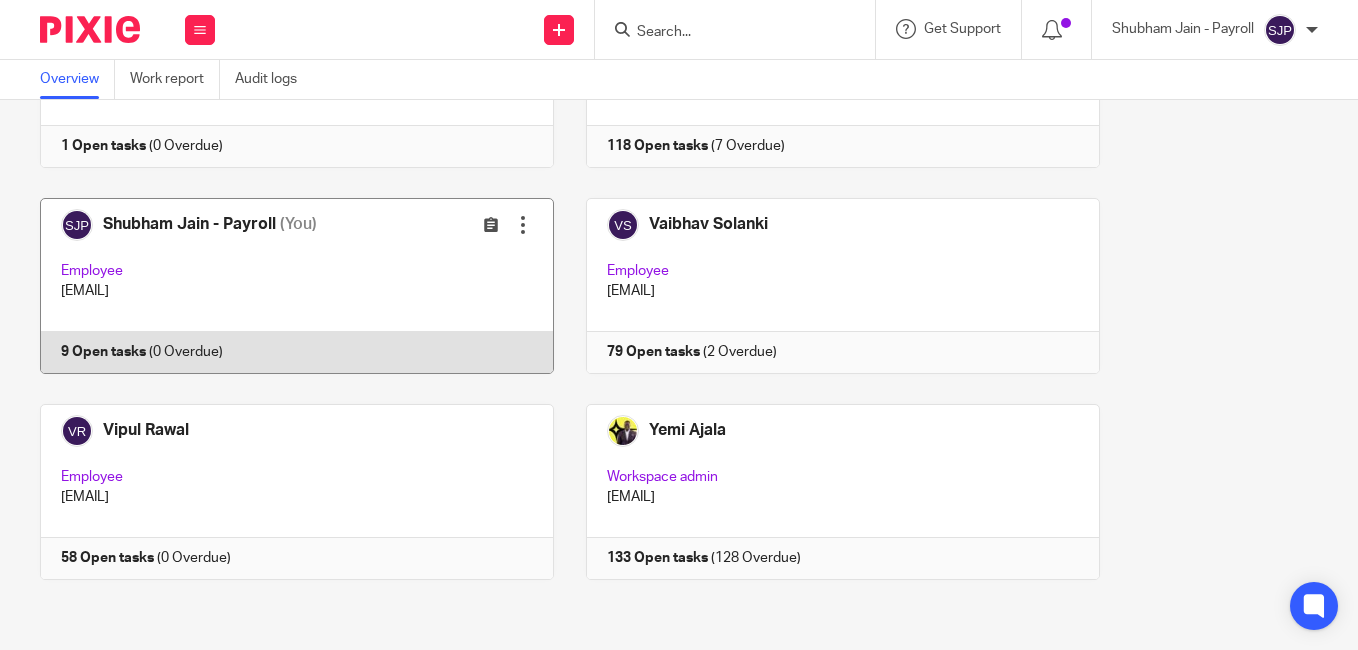 click at bounding box center [282, 286] 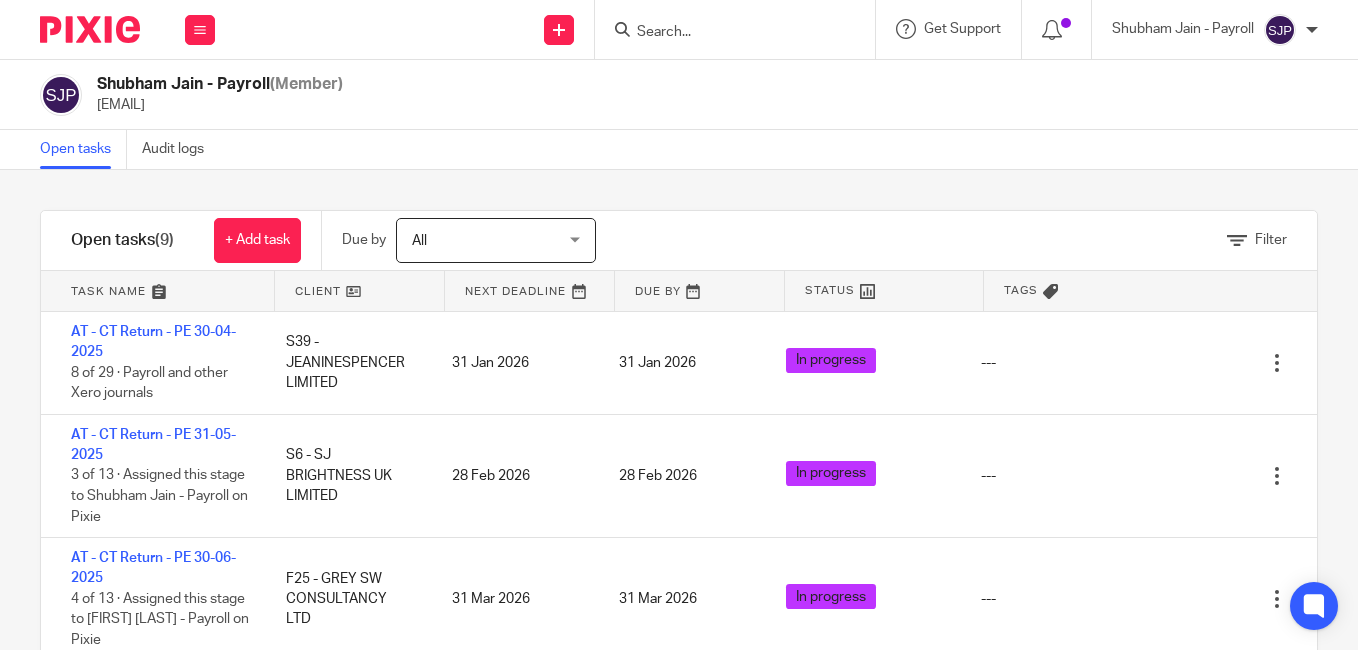 scroll, scrollTop: 0, scrollLeft: 0, axis: both 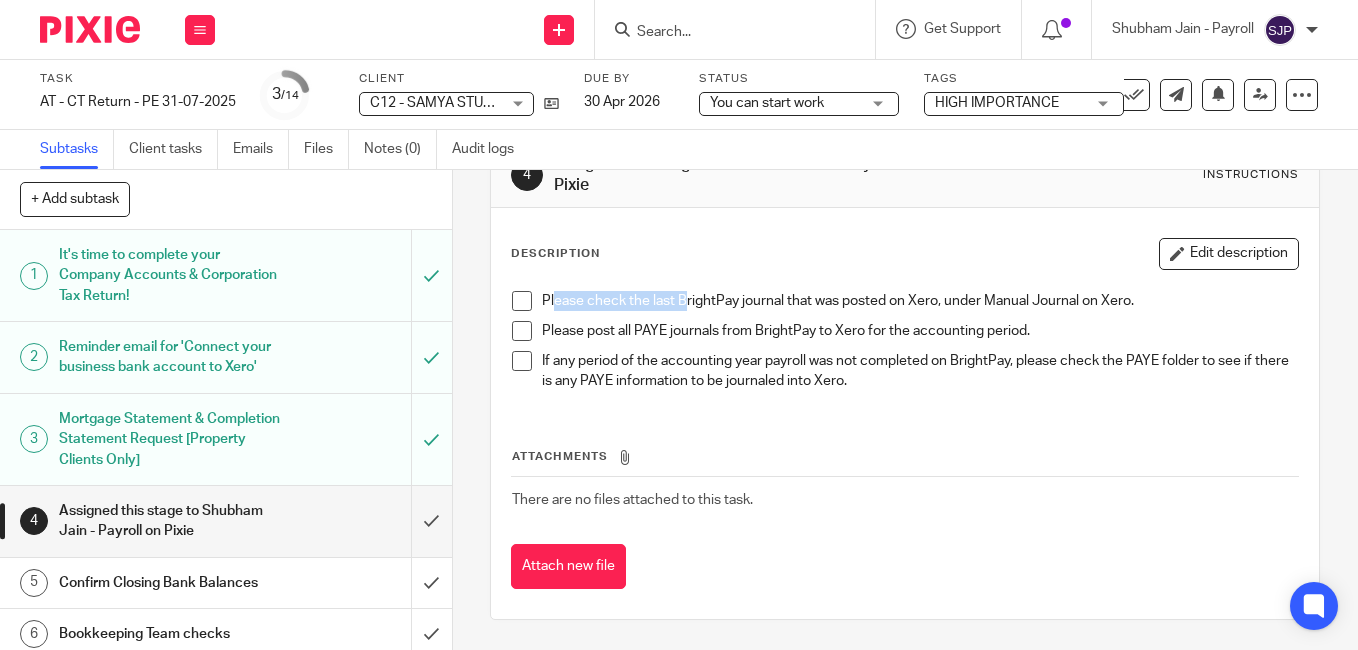 drag, startPoint x: 549, startPoint y: 305, endPoint x: 678, endPoint y: 306, distance: 129.00388 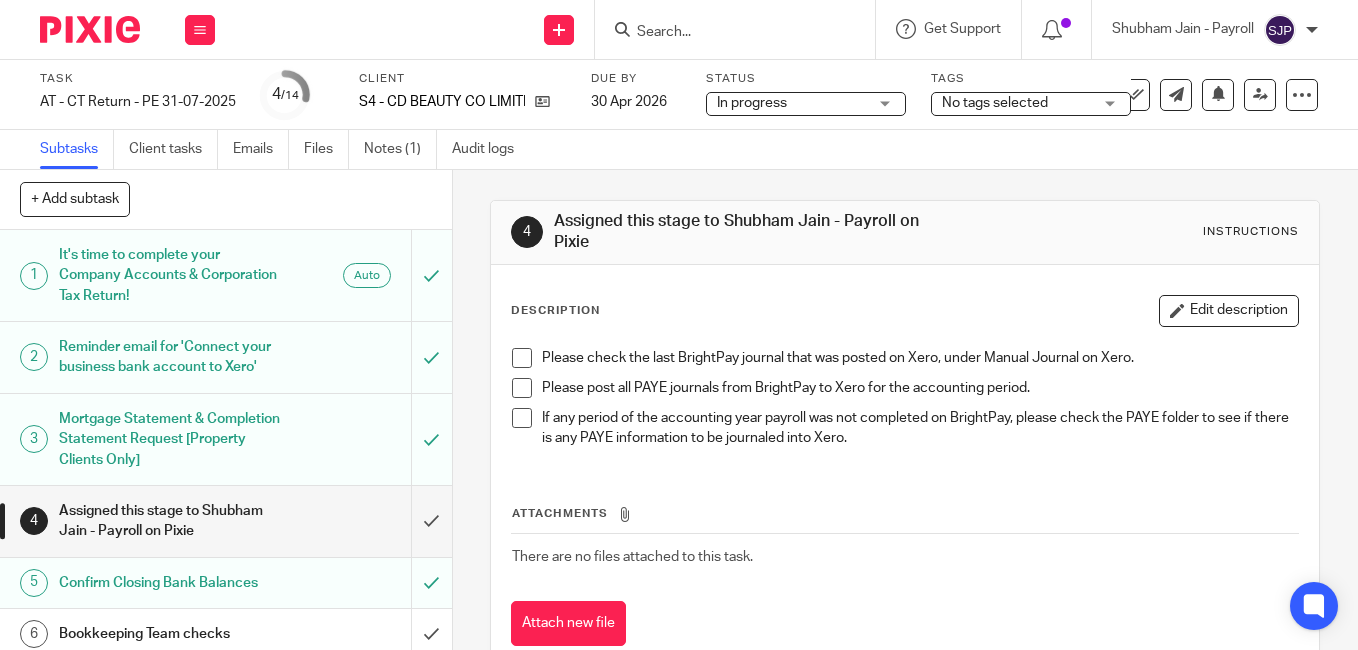 scroll, scrollTop: 0, scrollLeft: 0, axis: both 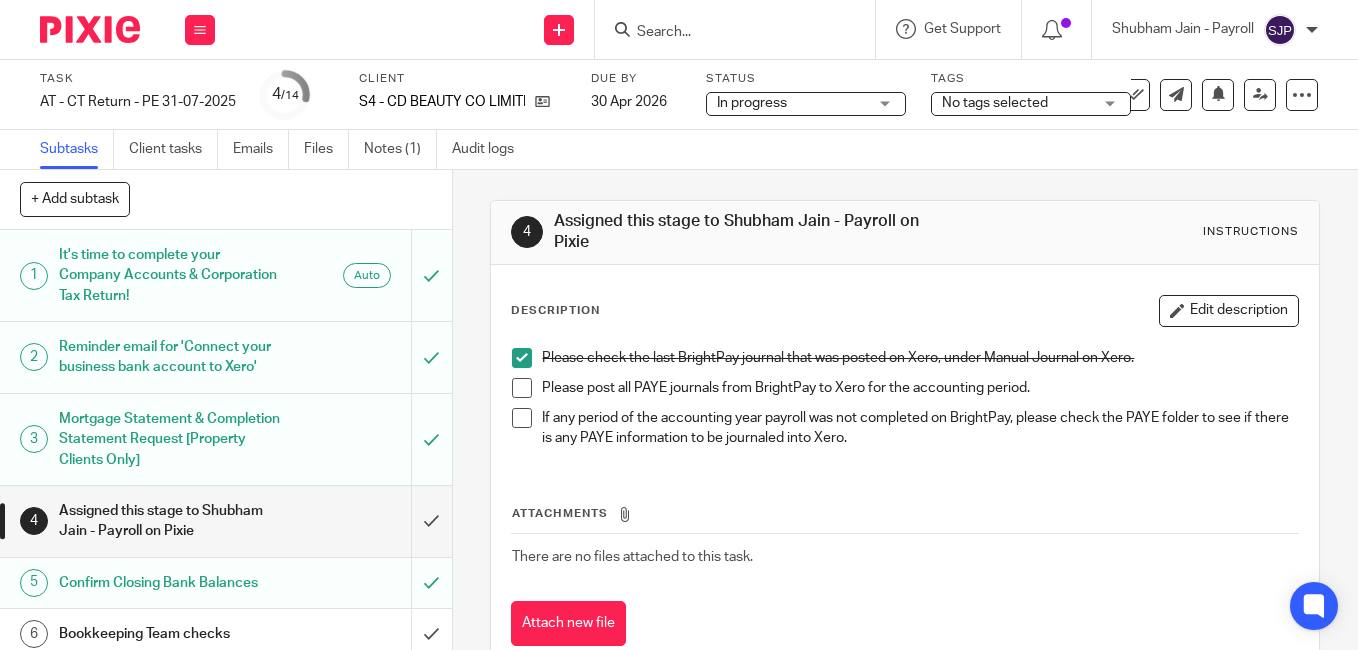click at bounding box center (522, 388) 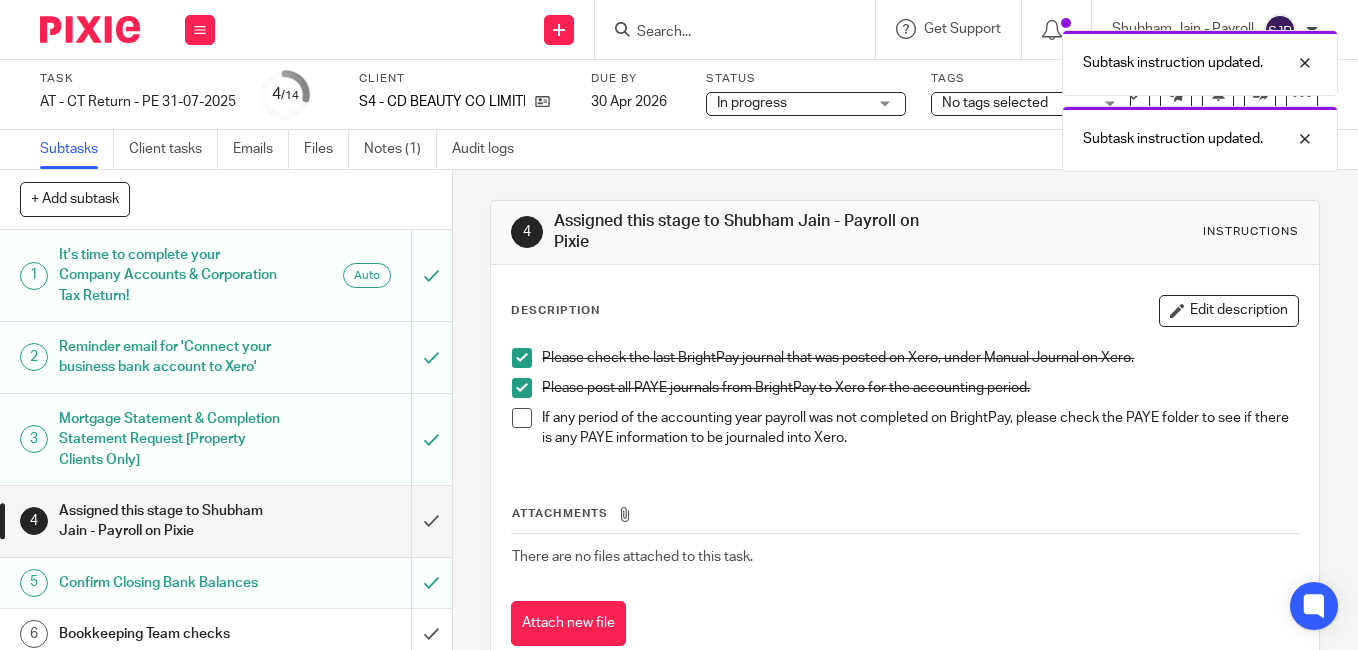 click at bounding box center (522, 418) 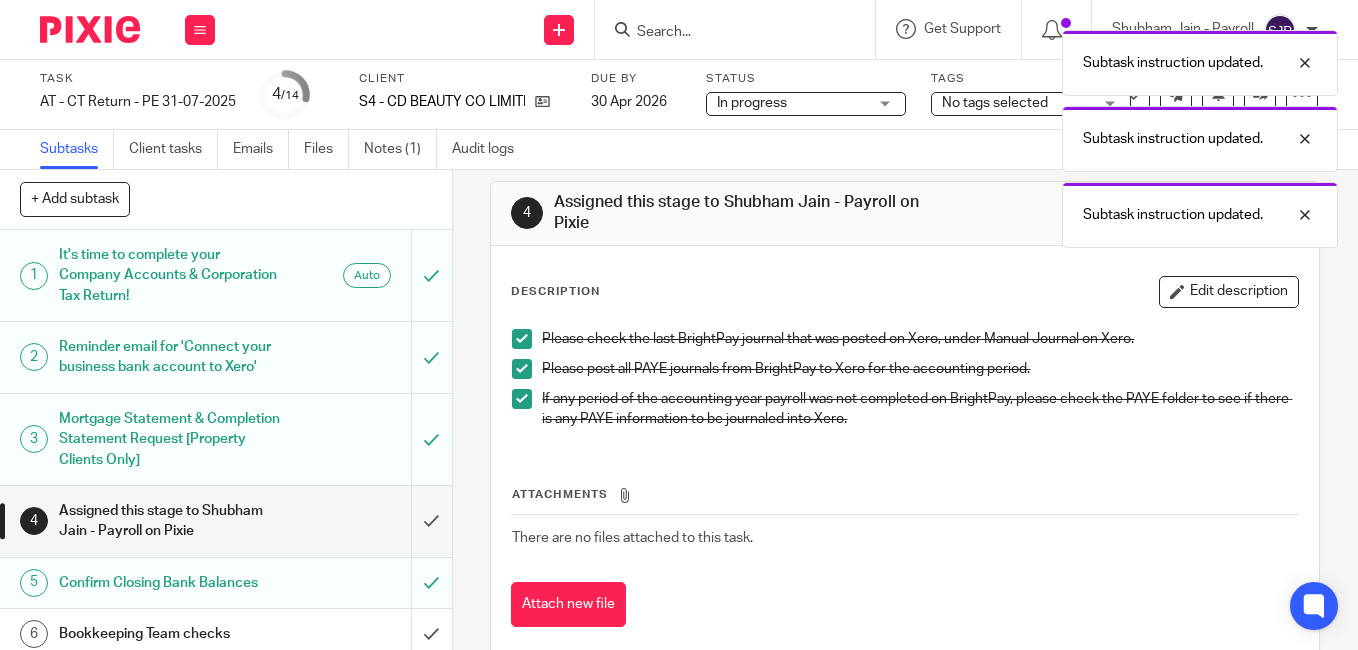 scroll, scrollTop: 0, scrollLeft: 0, axis: both 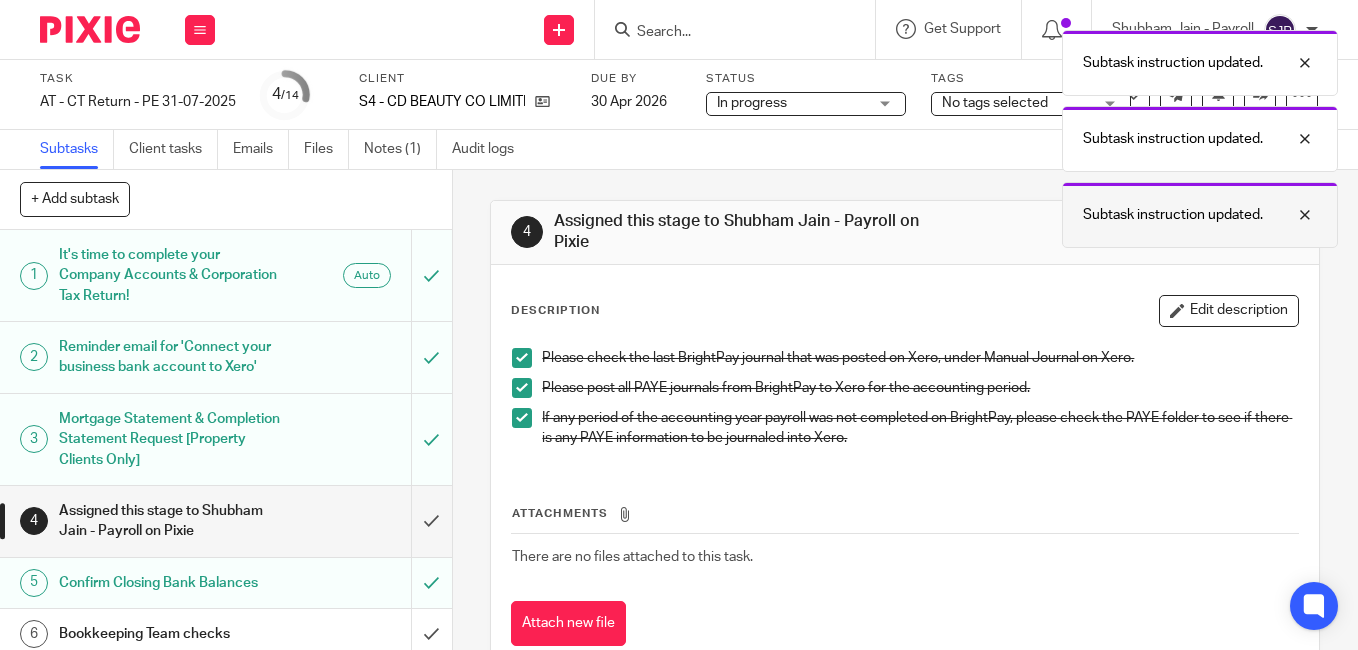 click at bounding box center [1290, 215] 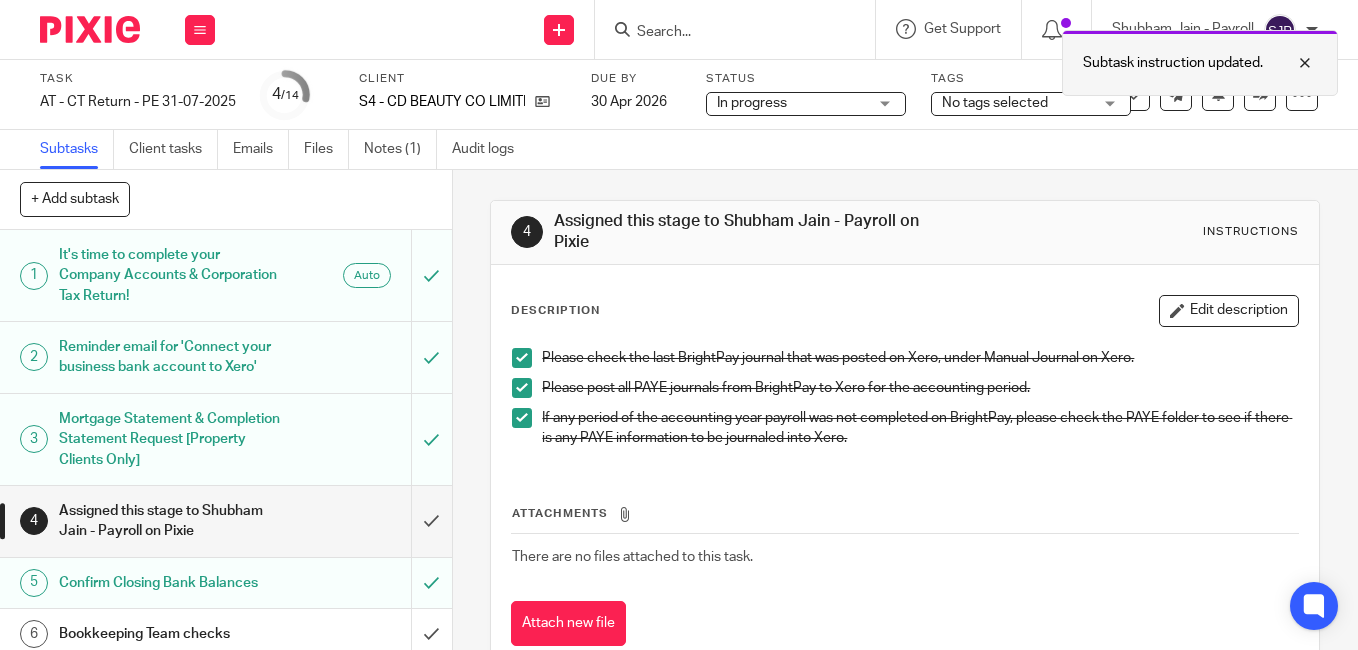 click at bounding box center [1290, 63] 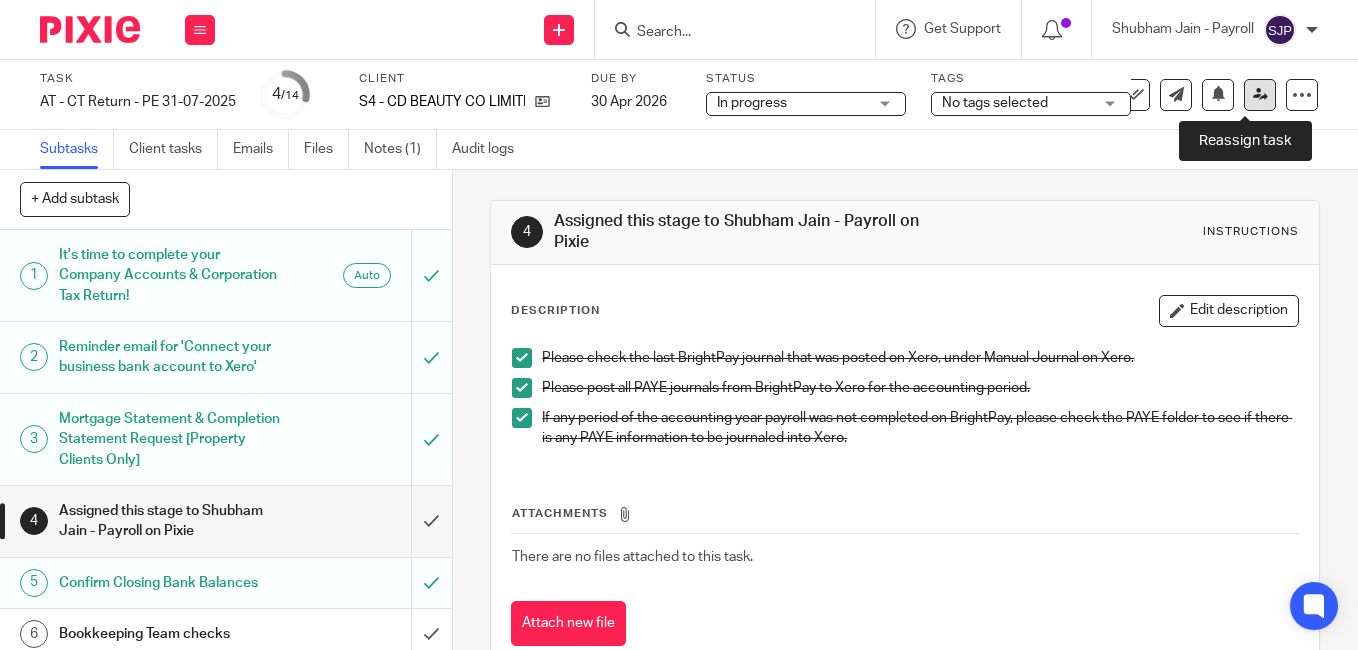 click at bounding box center [1260, 94] 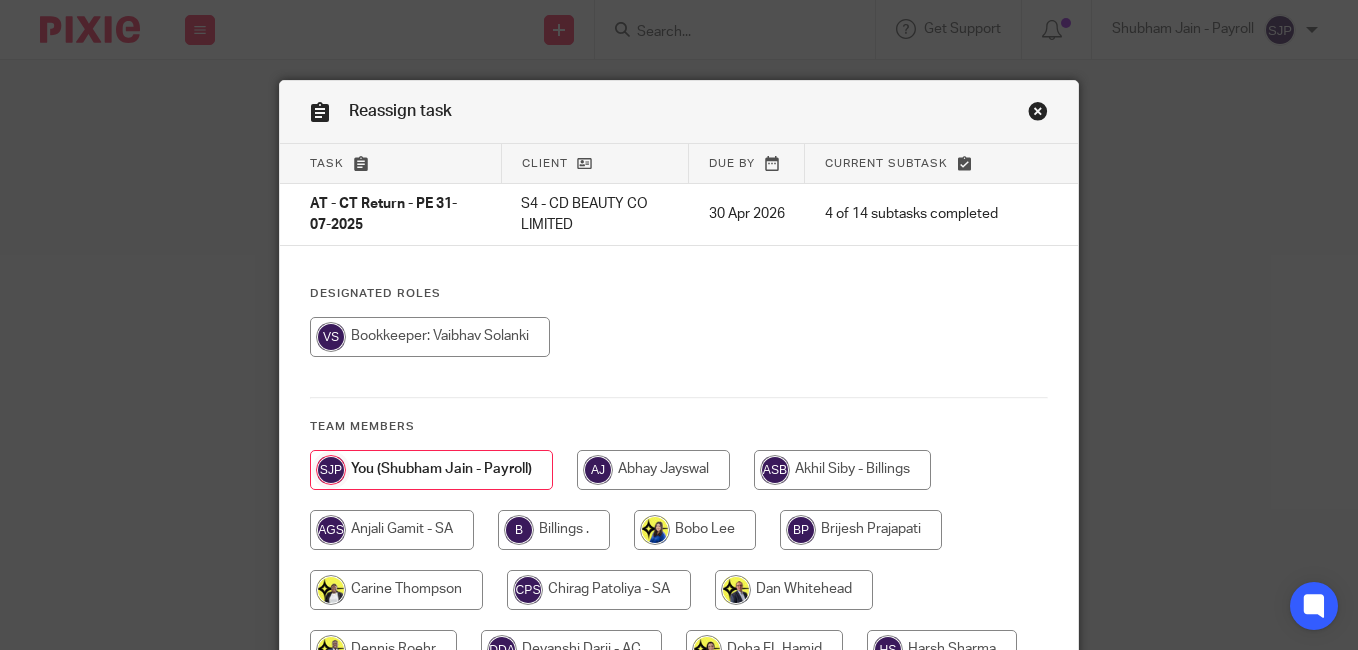 scroll, scrollTop: 0, scrollLeft: 0, axis: both 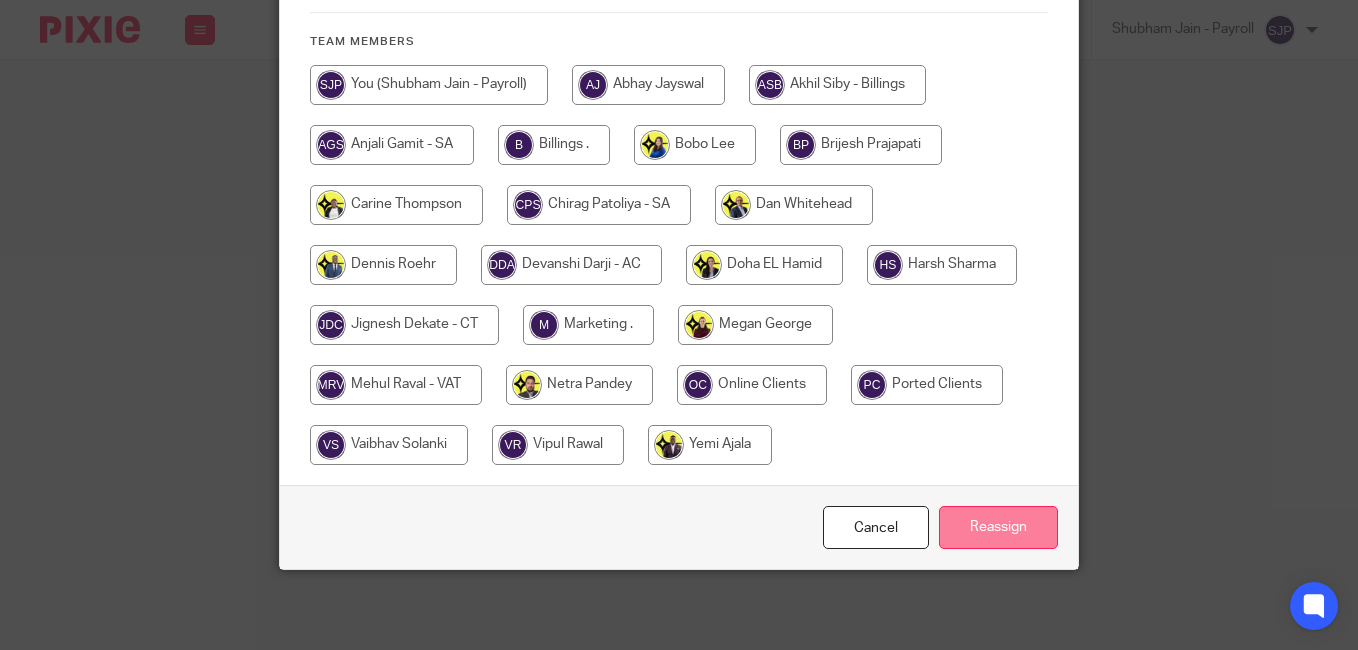 click on "Reassign" at bounding box center (998, 527) 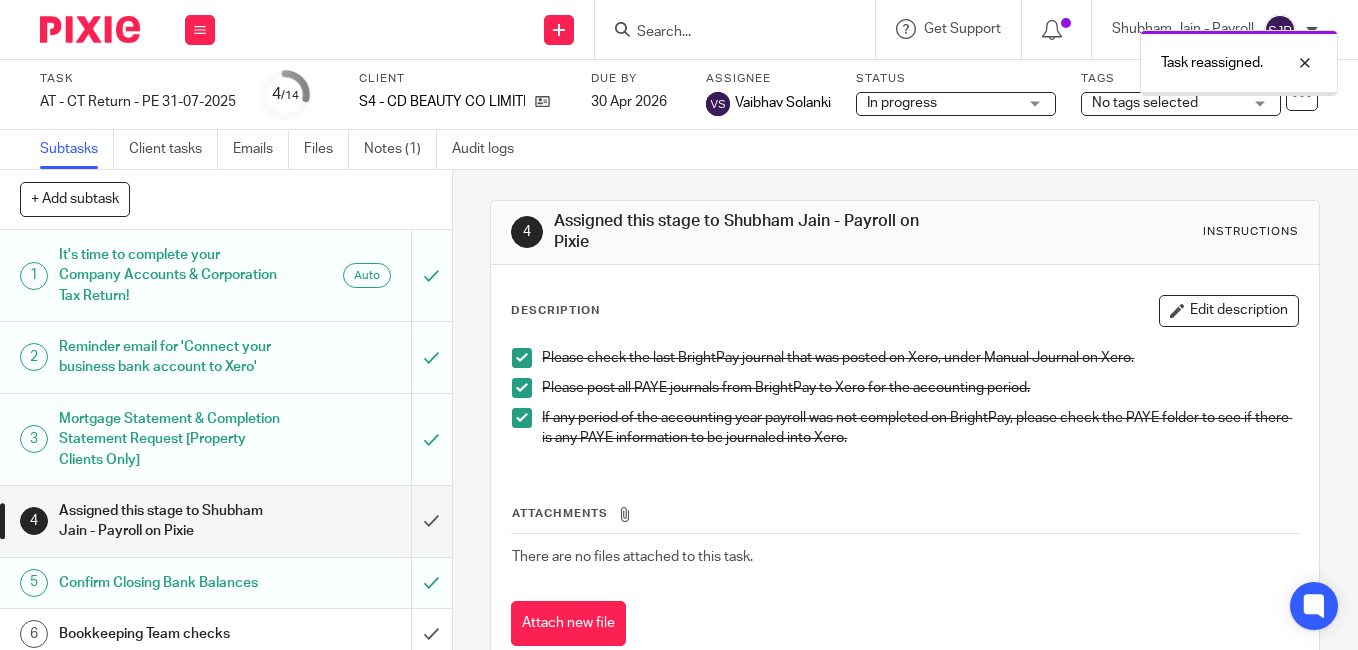 scroll, scrollTop: 0, scrollLeft: 0, axis: both 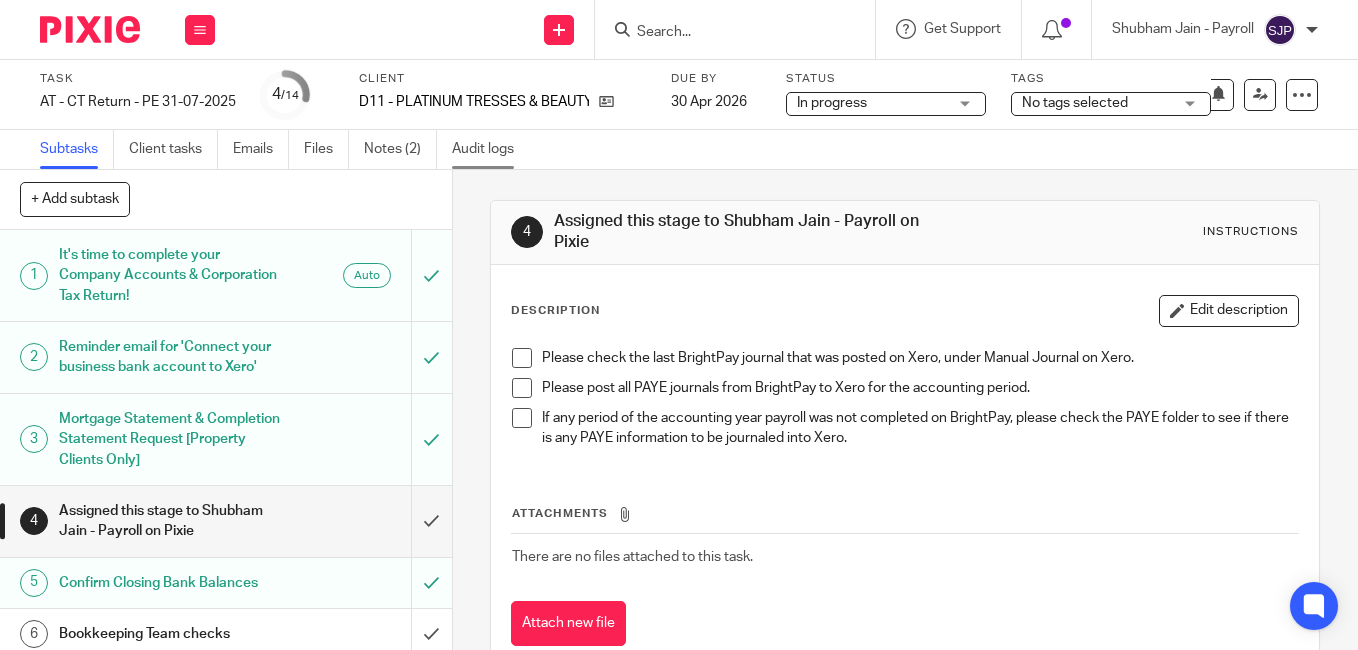 click on "Audit logs" at bounding box center (490, 149) 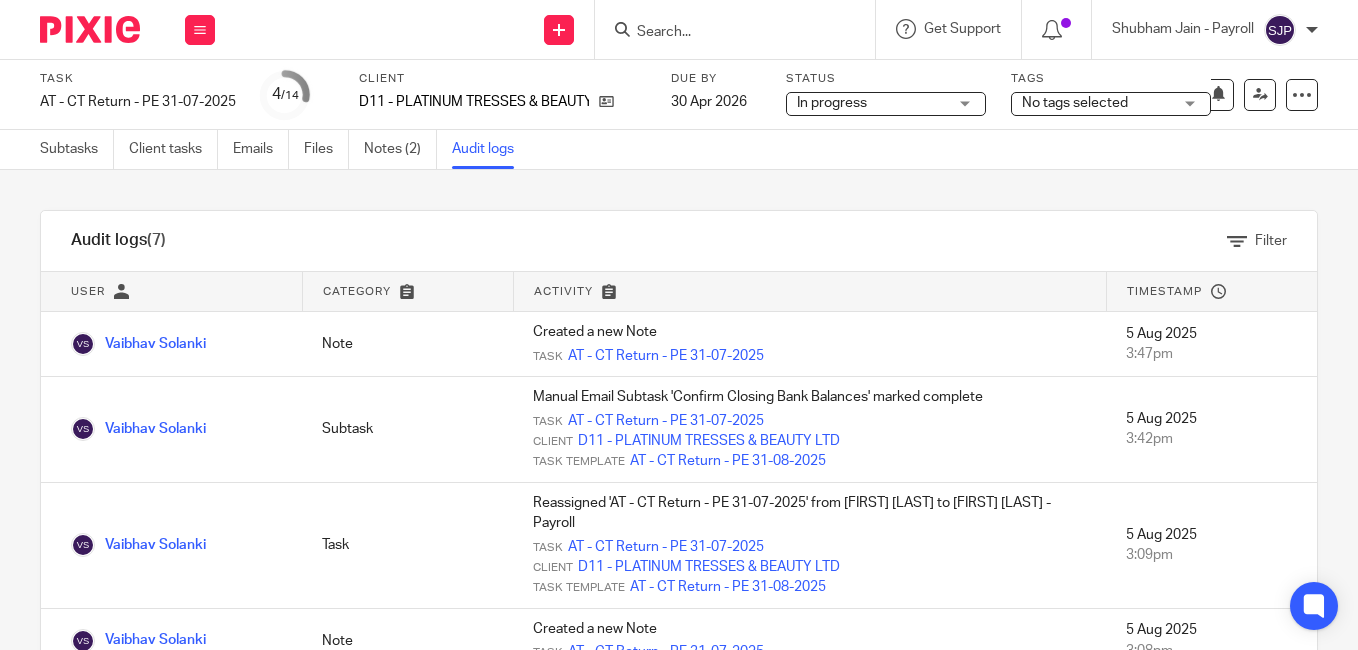 scroll, scrollTop: 0, scrollLeft: 0, axis: both 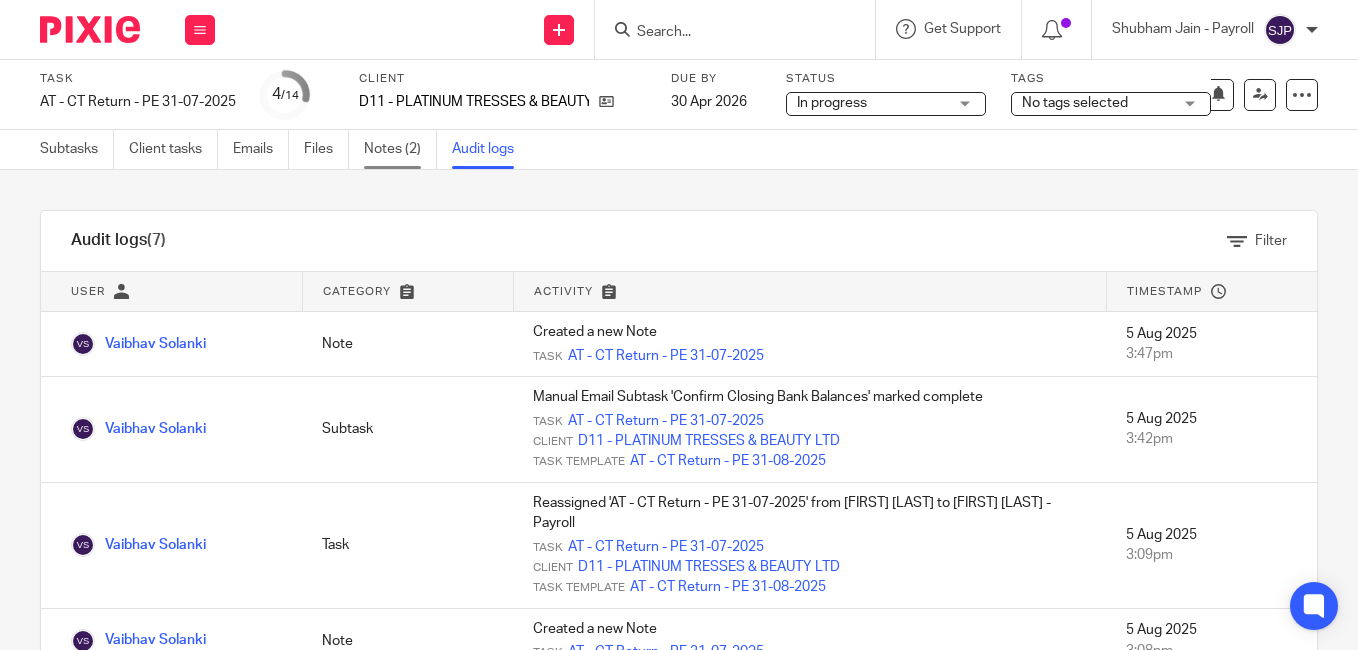 click on "Notes (2)" at bounding box center (400, 149) 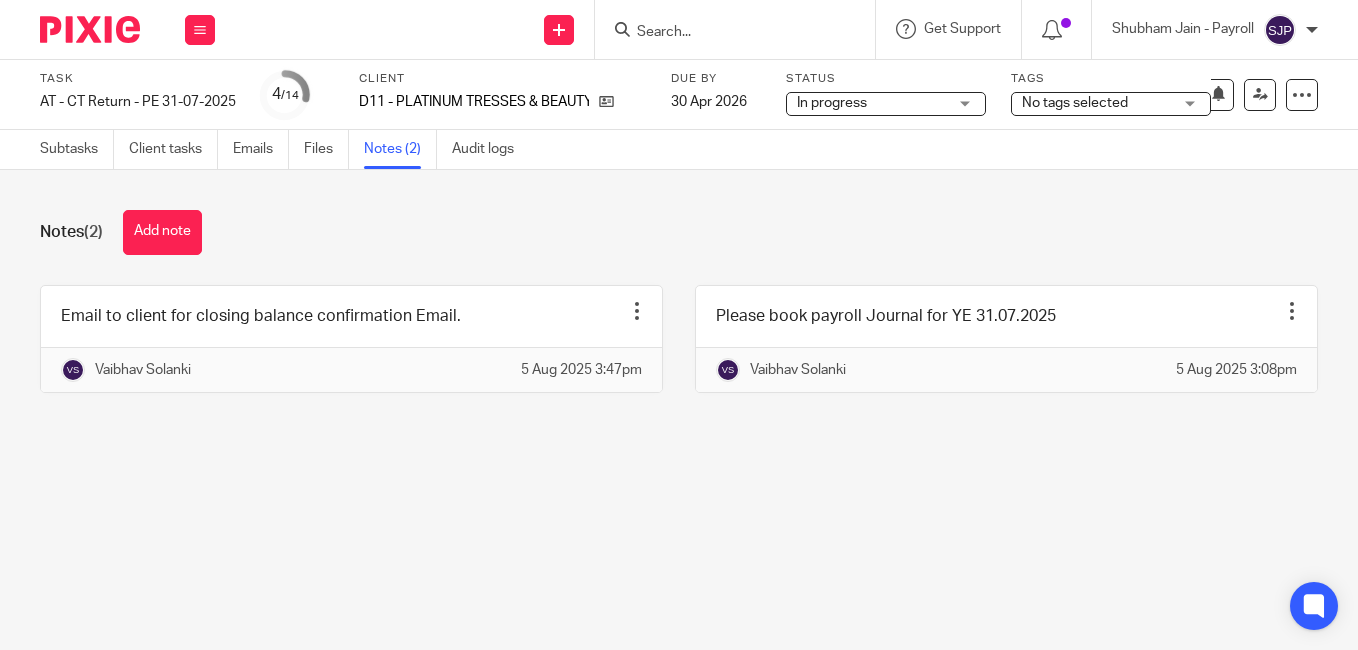 scroll, scrollTop: 0, scrollLeft: 0, axis: both 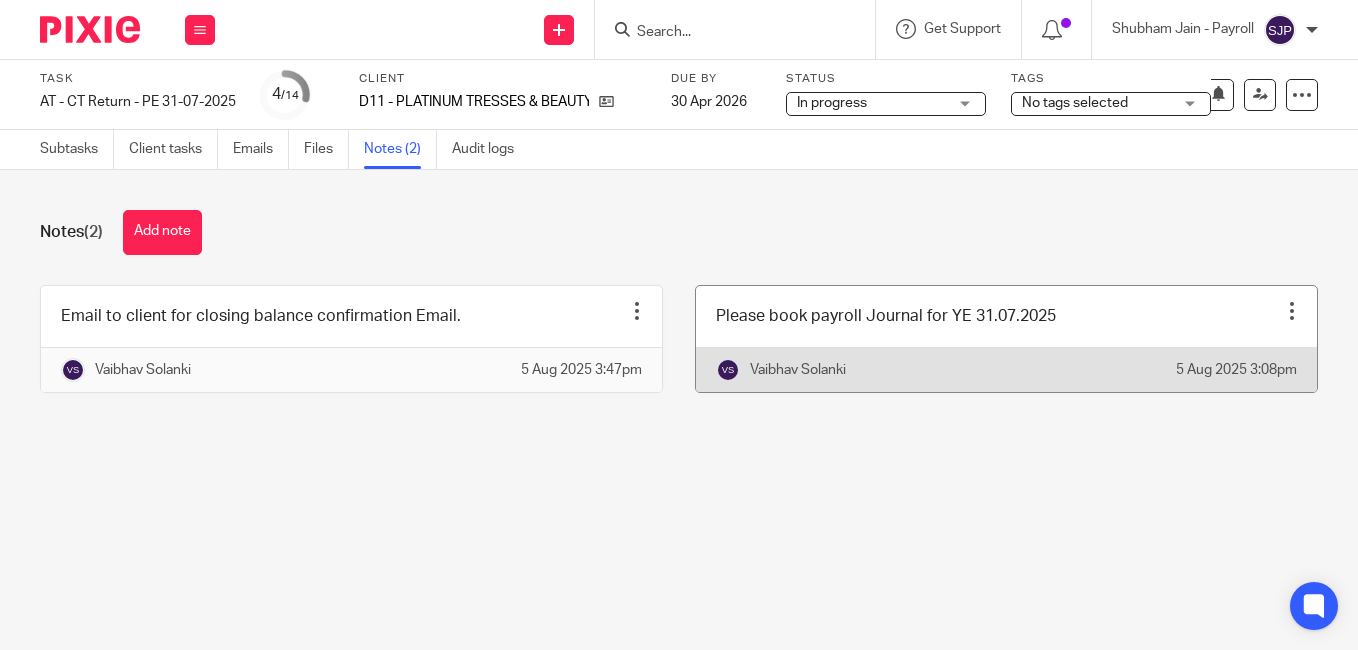 click at bounding box center (1006, 339) 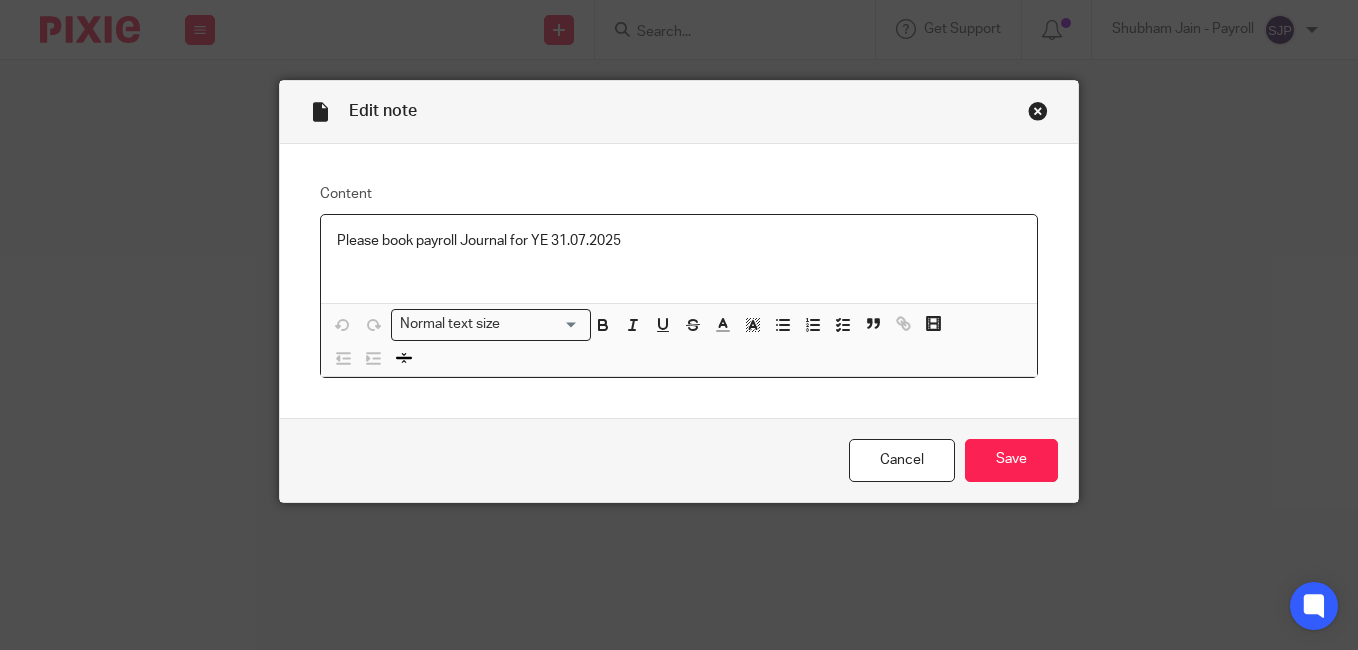 scroll, scrollTop: 0, scrollLeft: 0, axis: both 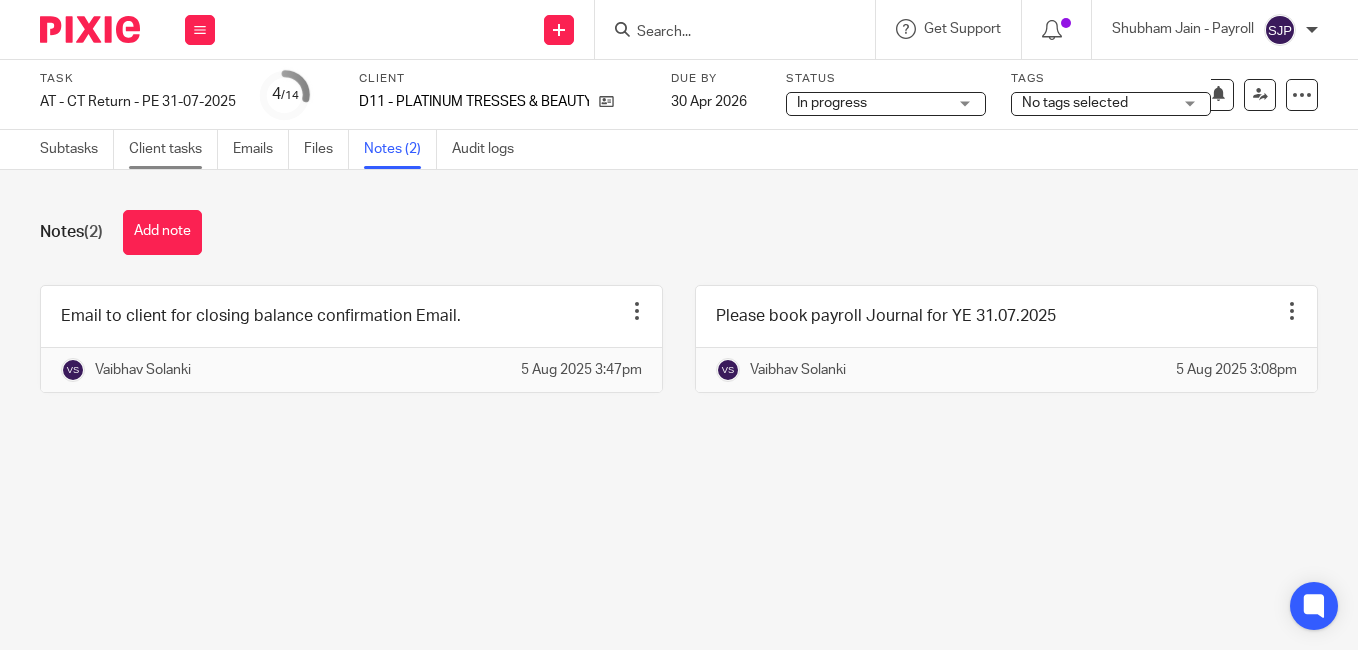 click on "Client tasks" at bounding box center [173, 149] 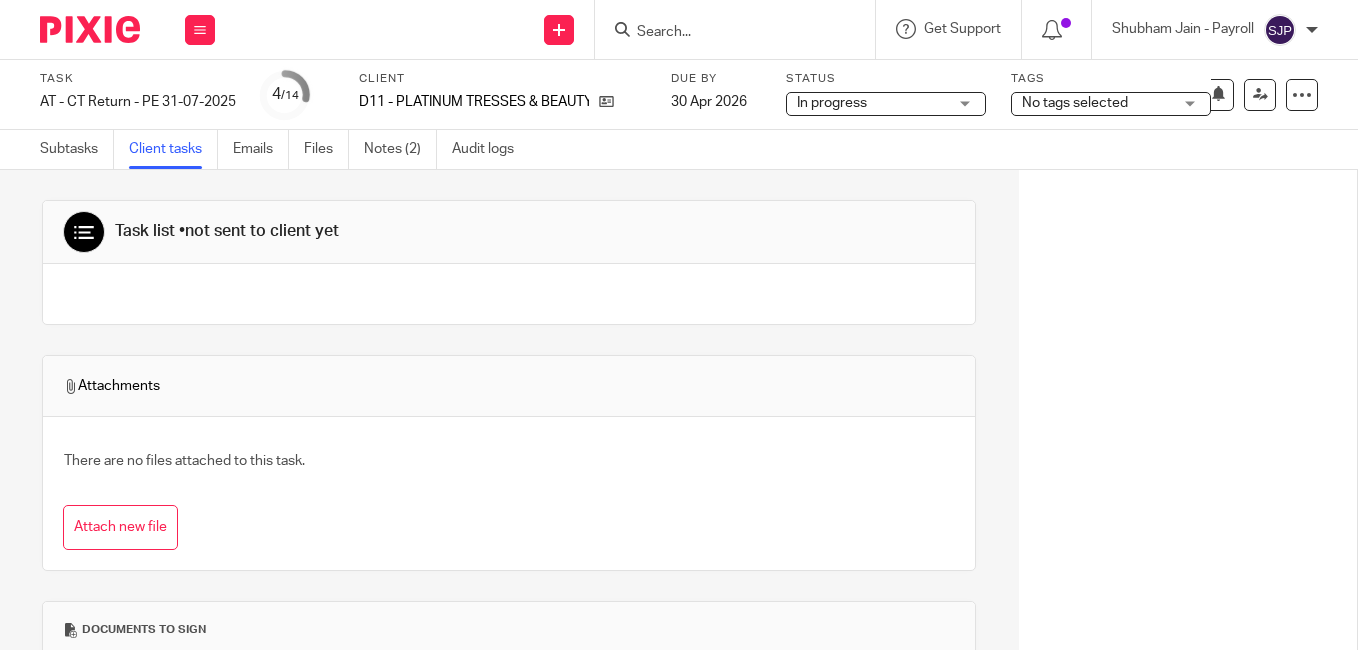 scroll, scrollTop: 0, scrollLeft: 0, axis: both 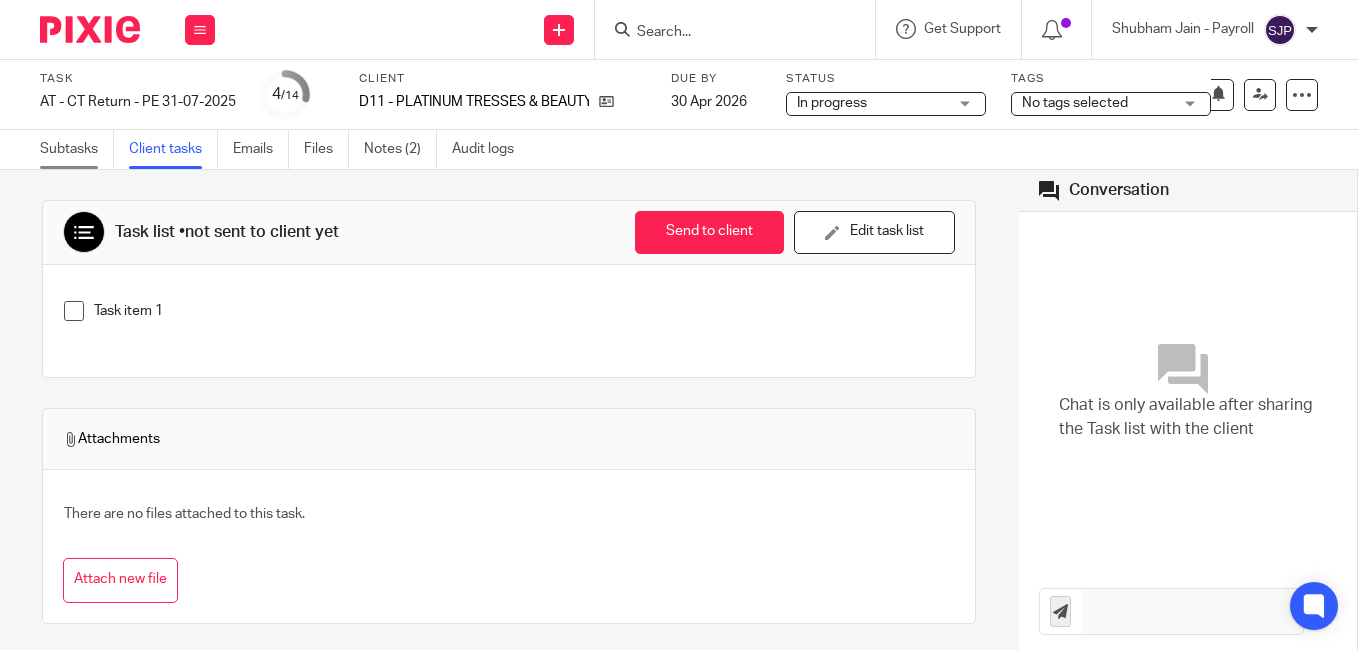 click on "Subtasks" at bounding box center (77, 149) 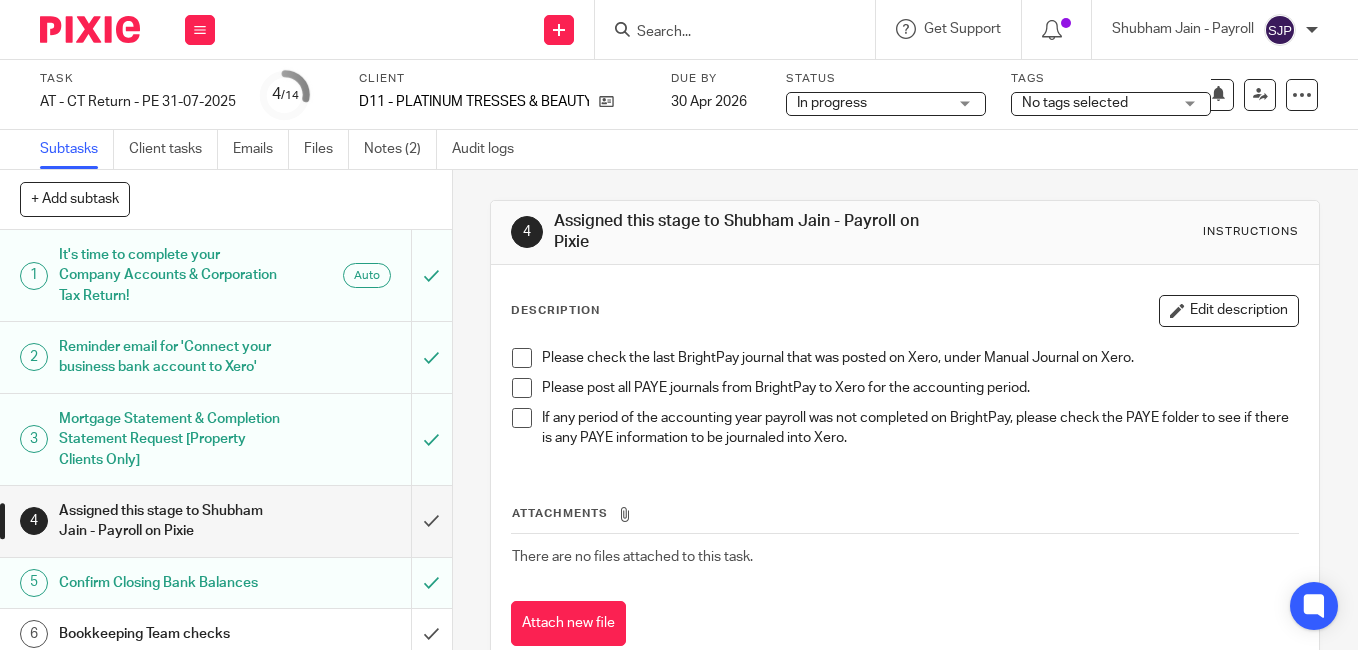 scroll, scrollTop: 0, scrollLeft: 0, axis: both 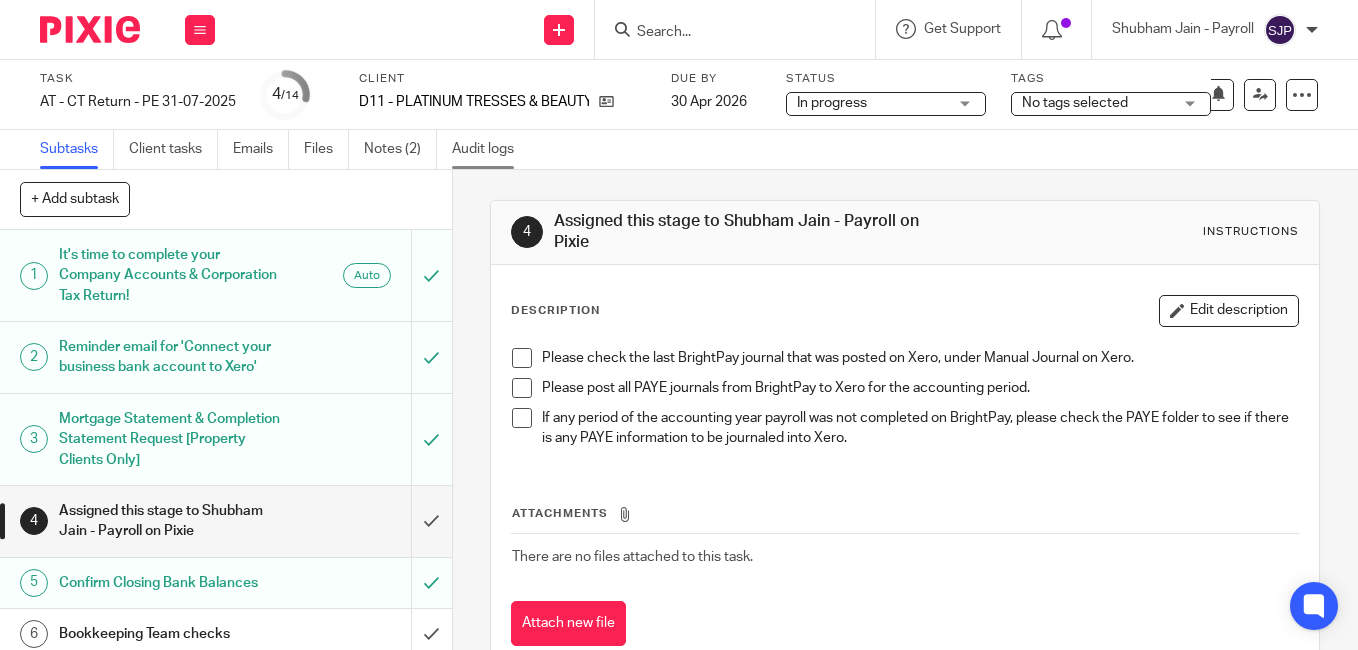 click on "Audit logs" at bounding box center (490, 149) 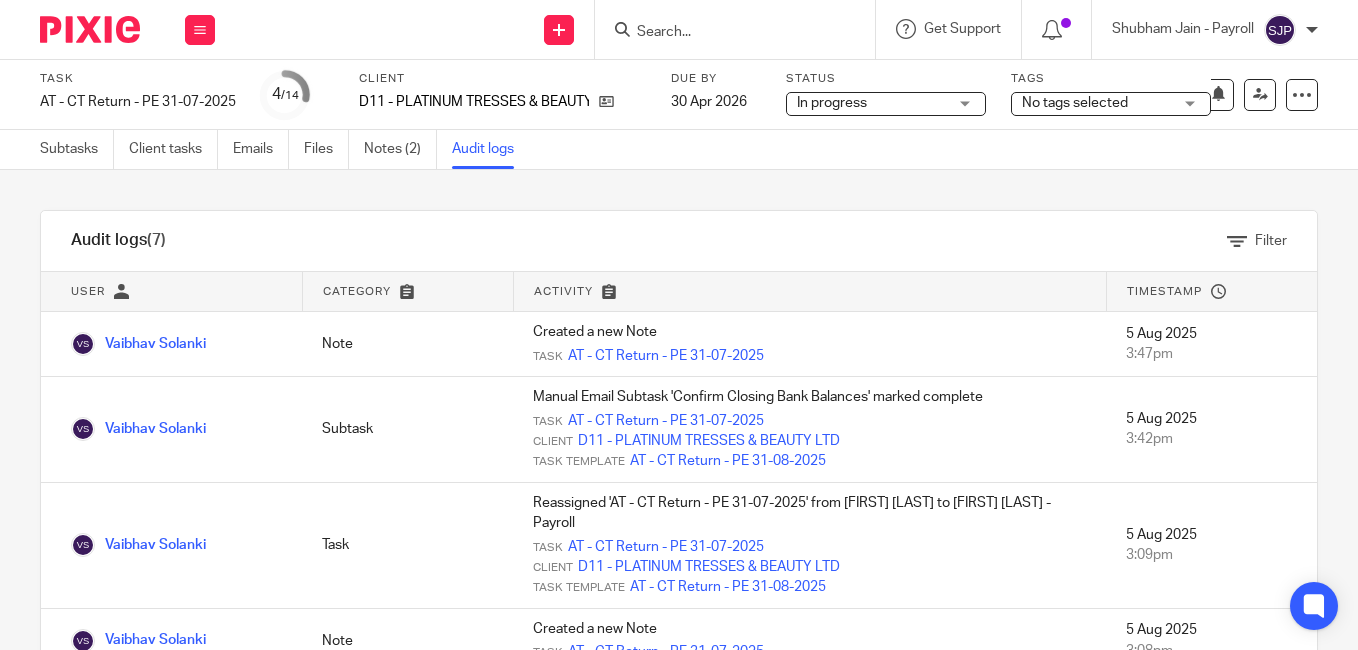 scroll, scrollTop: 0, scrollLeft: 0, axis: both 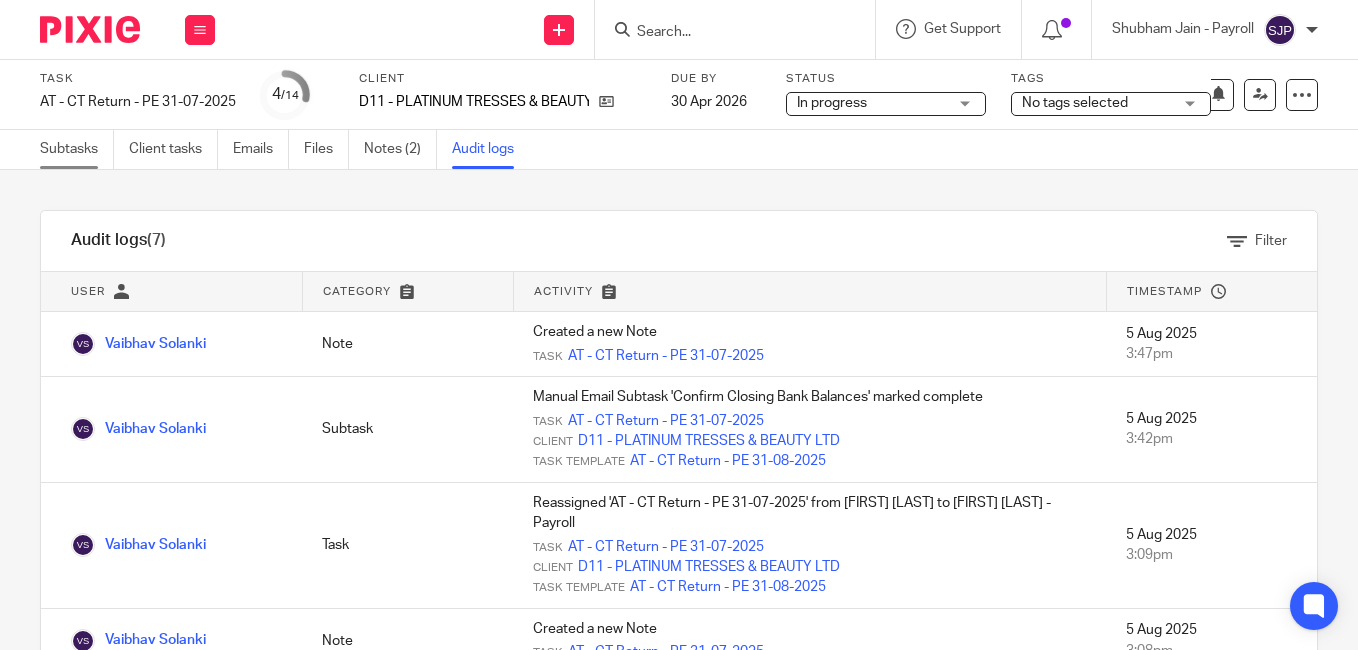 click on "Subtasks" at bounding box center [77, 149] 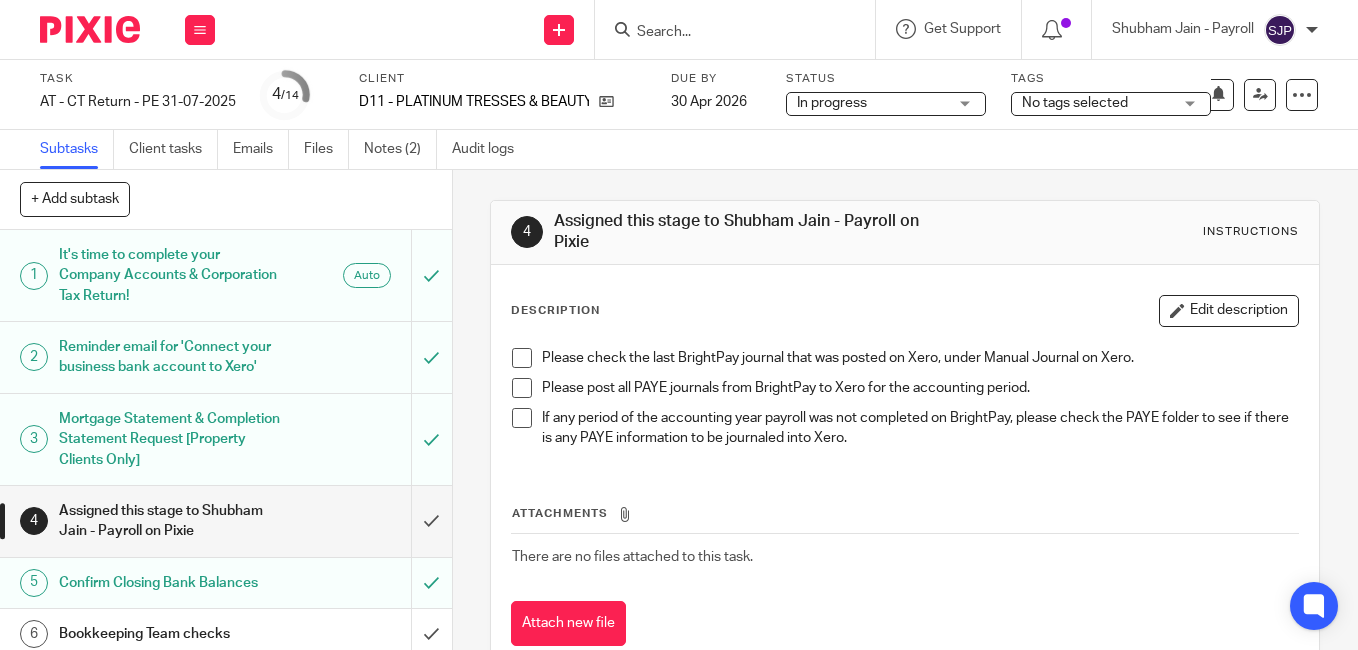 scroll, scrollTop: 0, scrollLeft: 0, axis: both 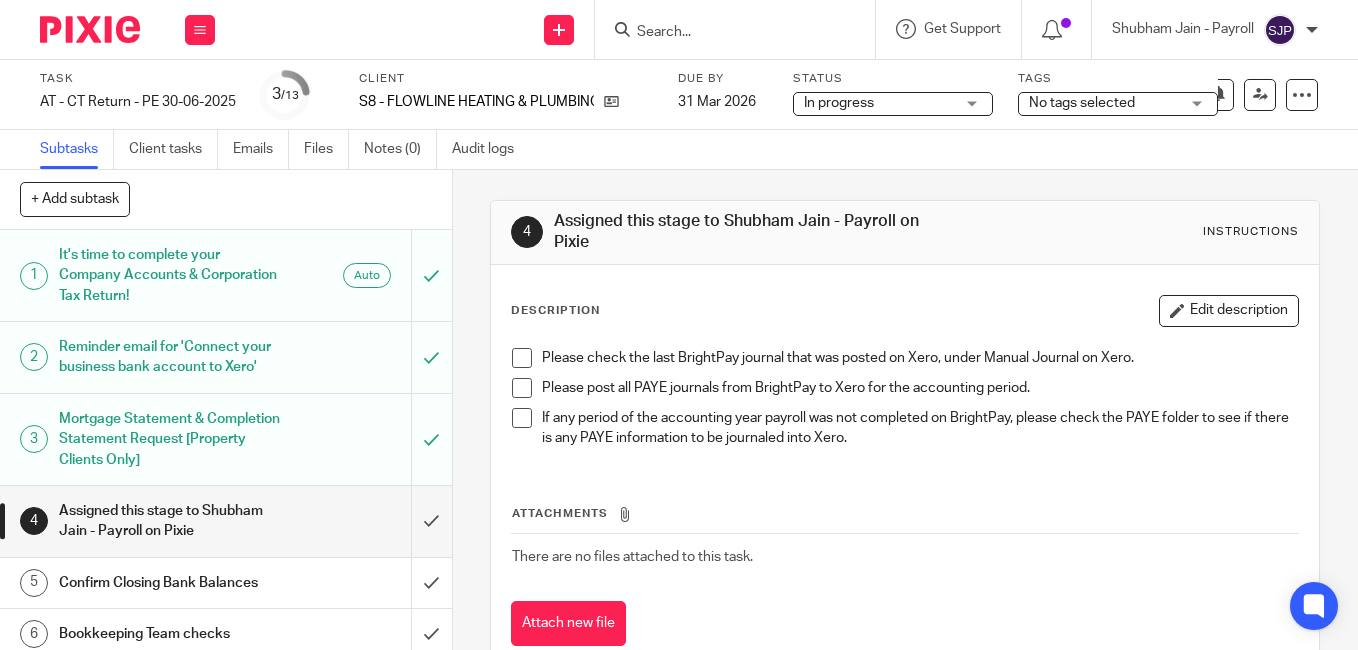 click at bounding box center (522, 388) 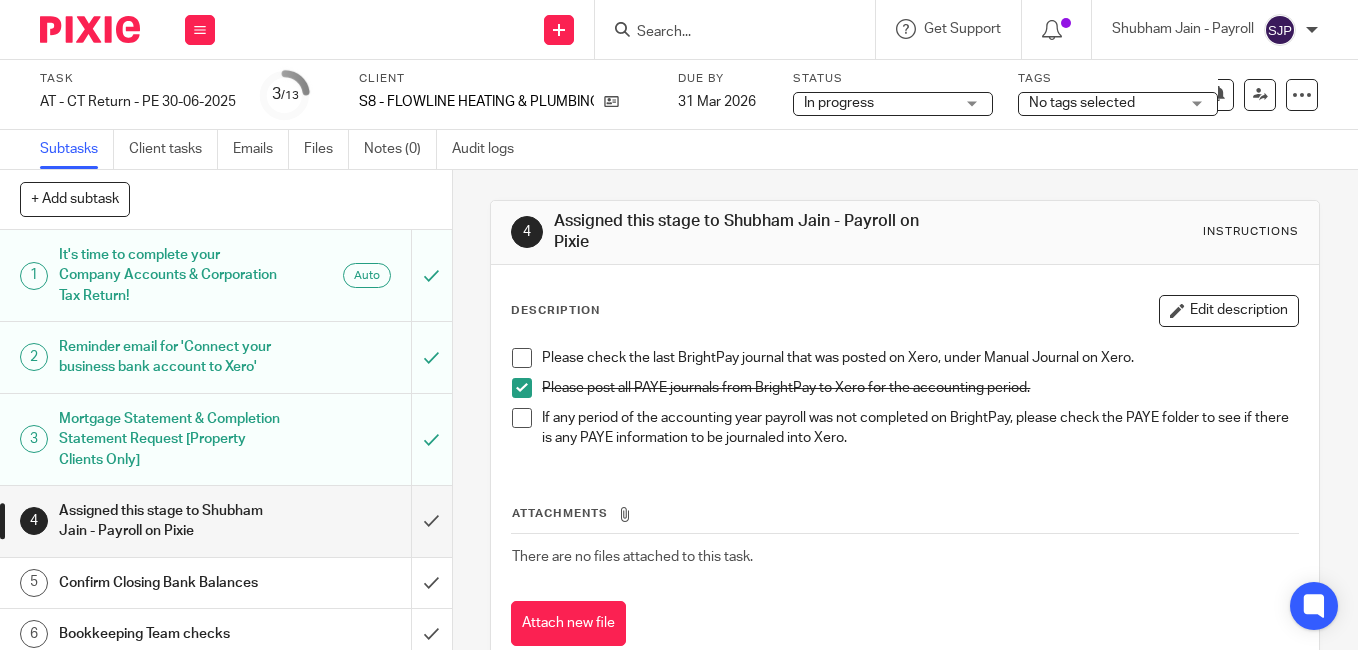 click at bounding box center (522, 358) 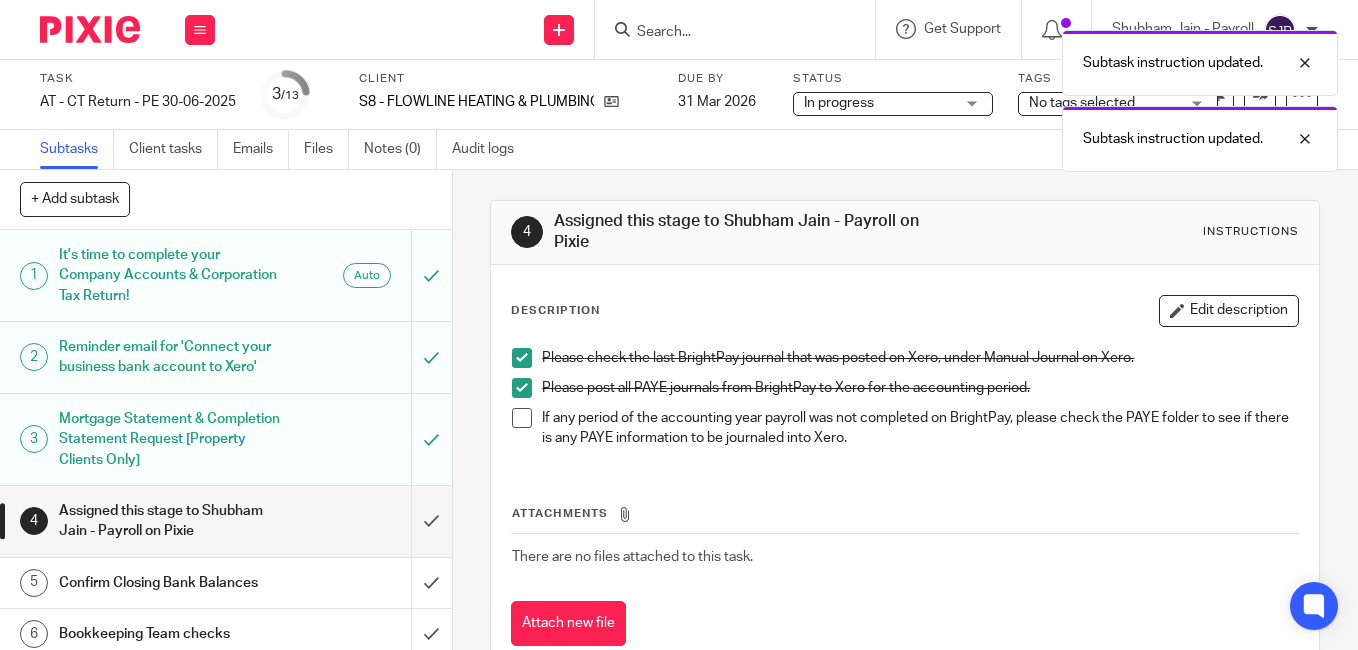 click at bounding box center [522, 418] 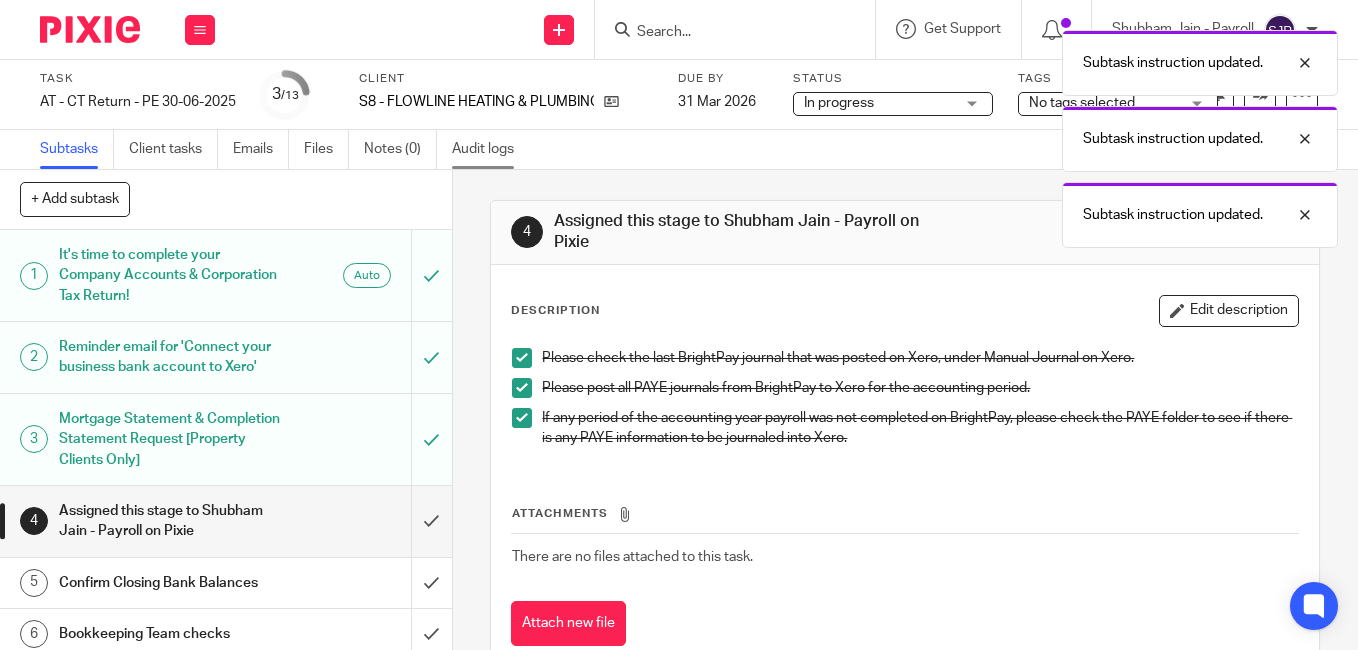 click on "Audit logs" at bounding box center [490, 149] 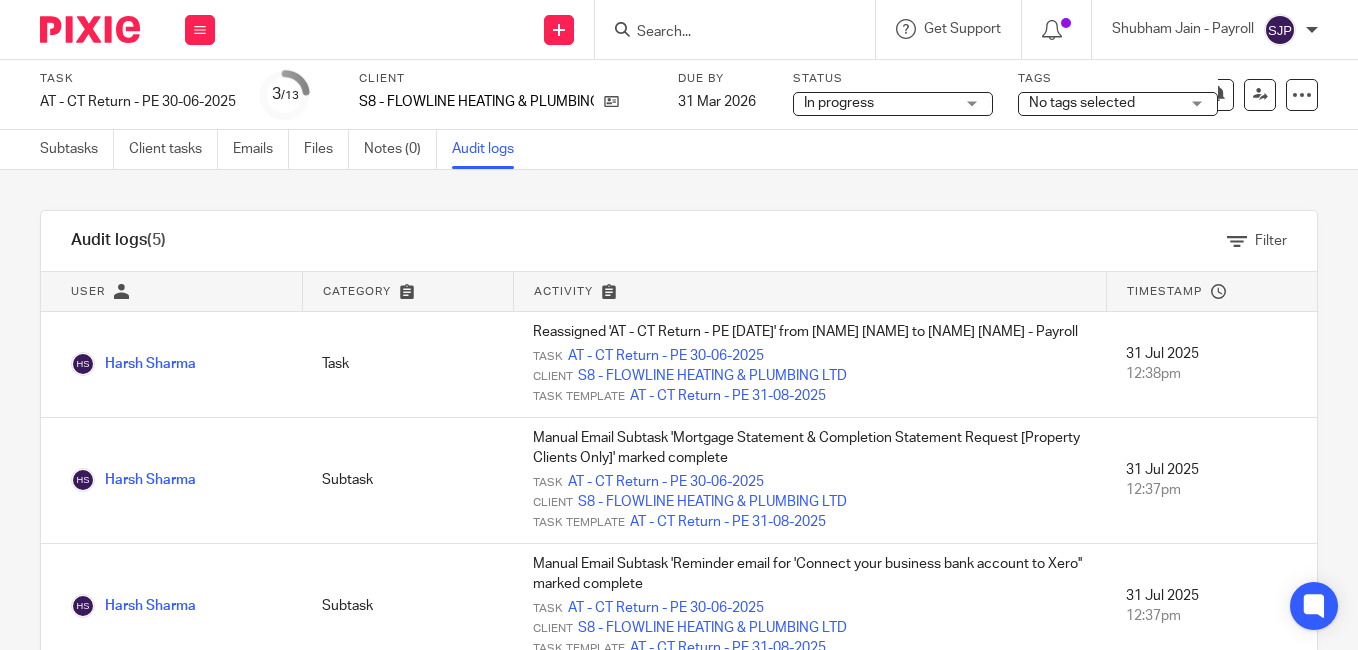 scroll, scrollTop: 0, scrollLeft: 0, axis: both 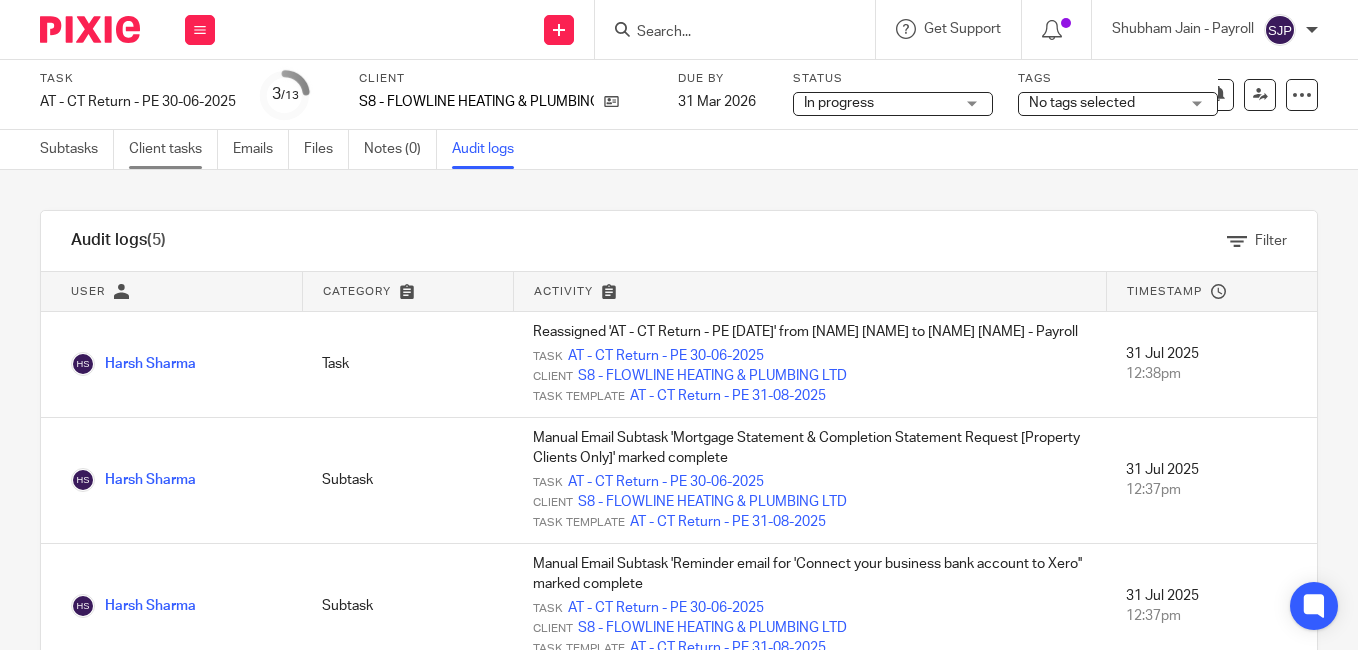 click on "Client tasks" at bounding box center (173, 149) 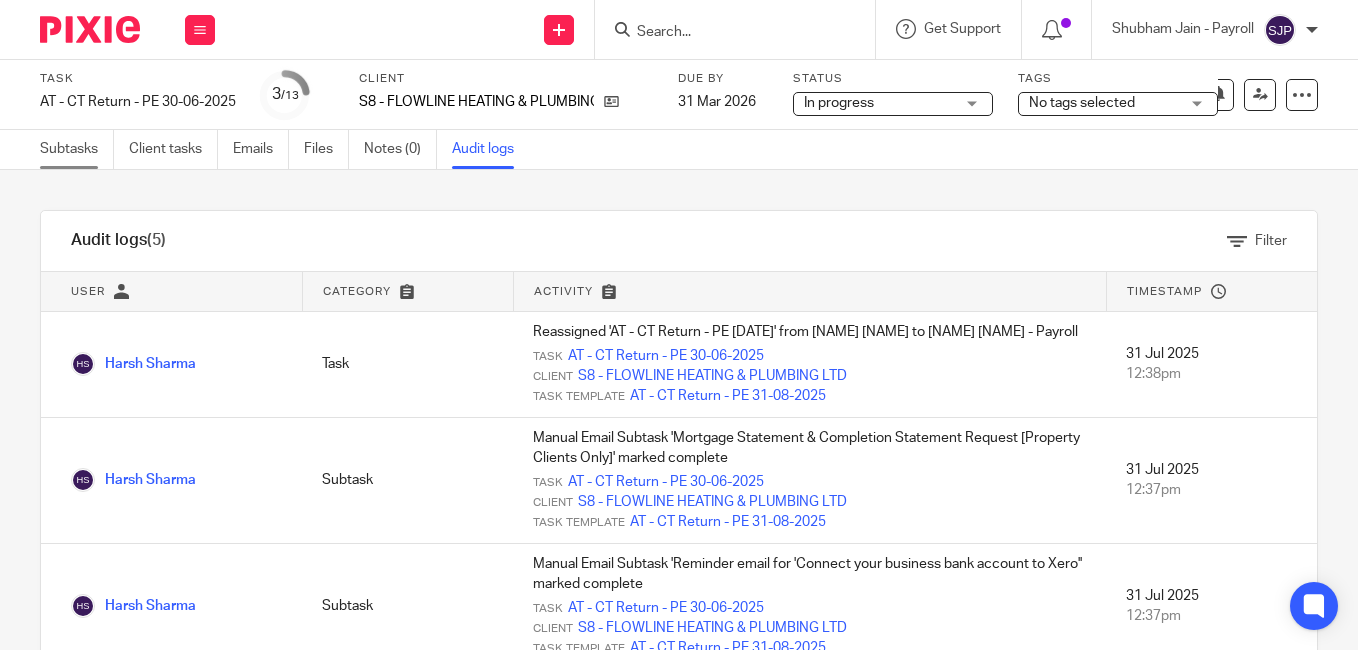 click on "Subtasks" at bounding box center [77, 149] 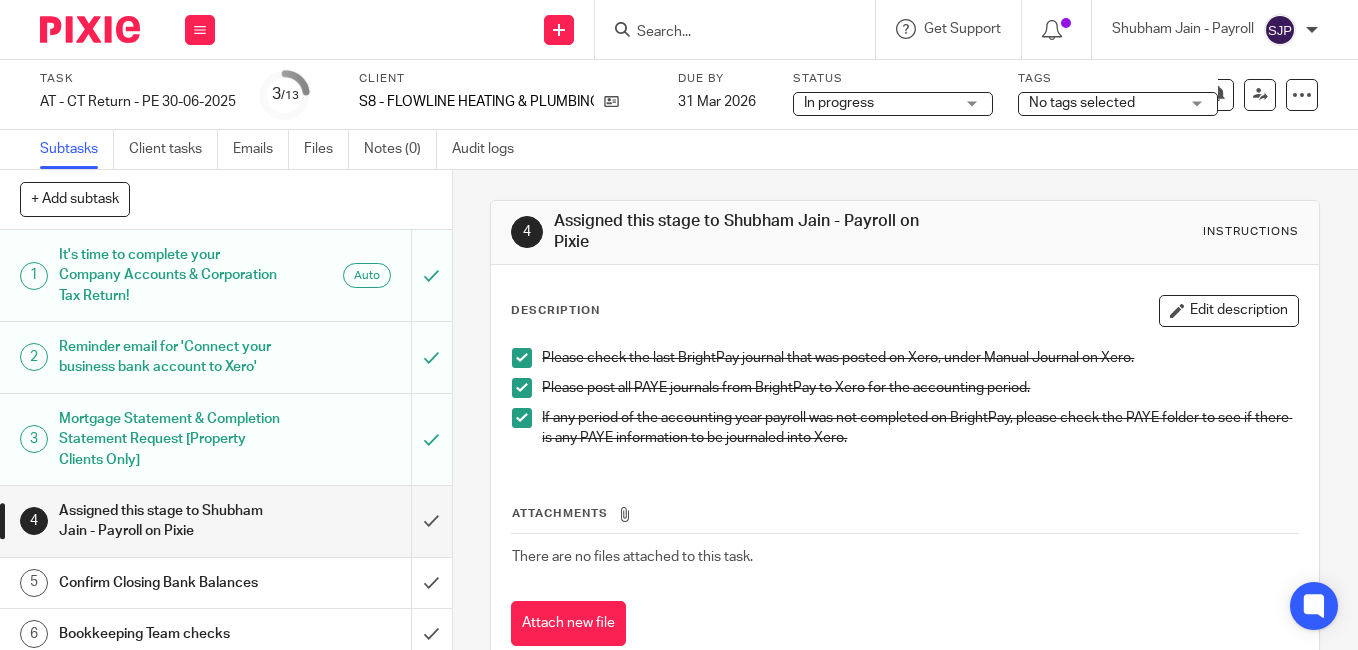 scroll, scrollTop: 0, scrollLeft: 0, axis: both 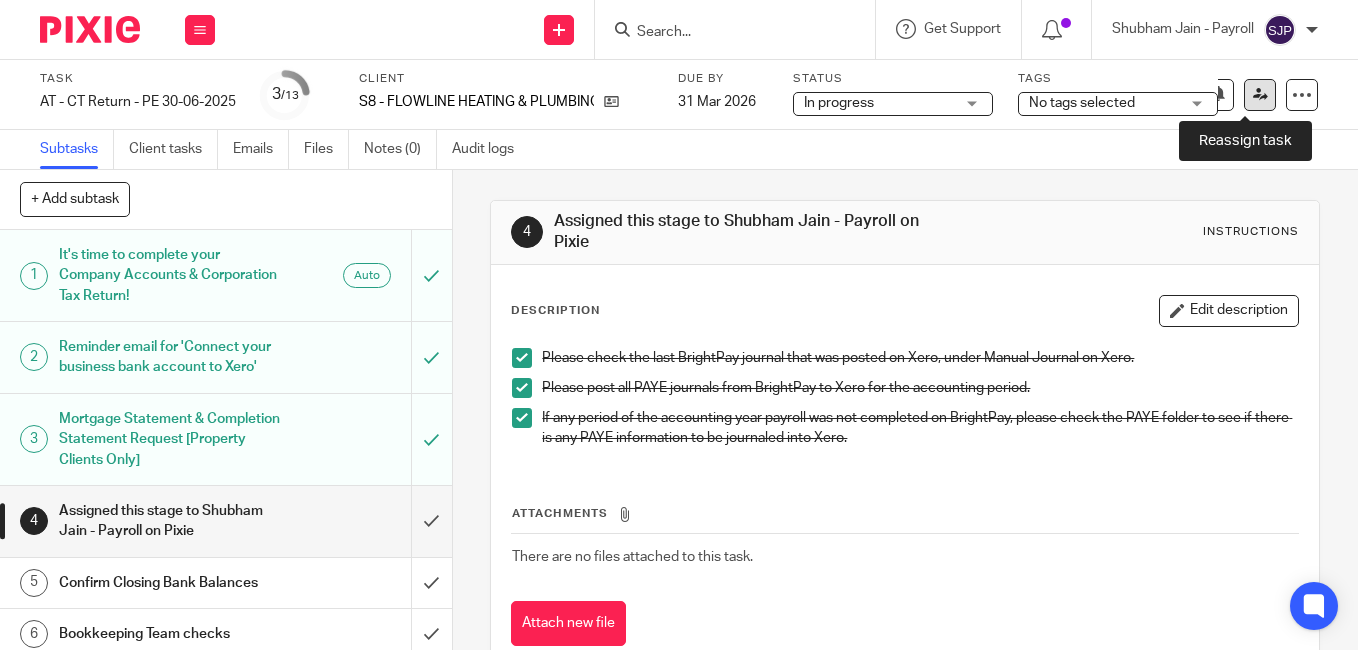 click at bounding box center (1260, 94) 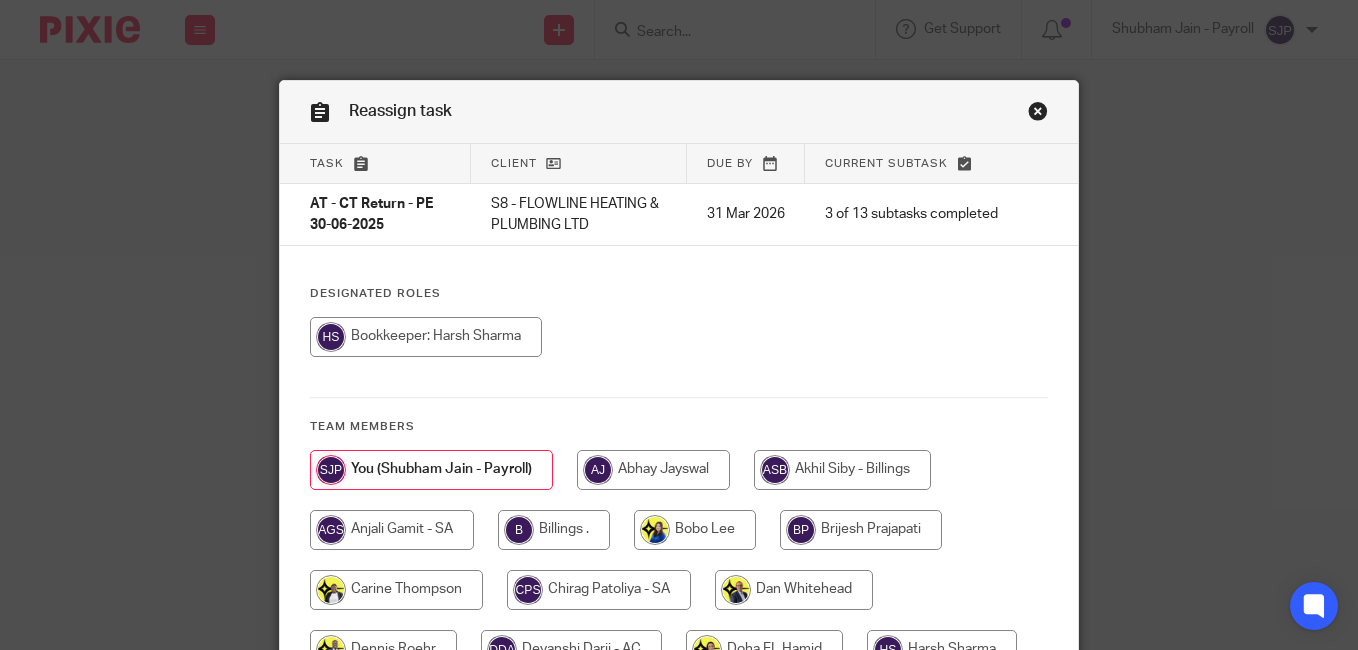 scroll, scrollTop: 0, scrollLeft: 0, axis: both 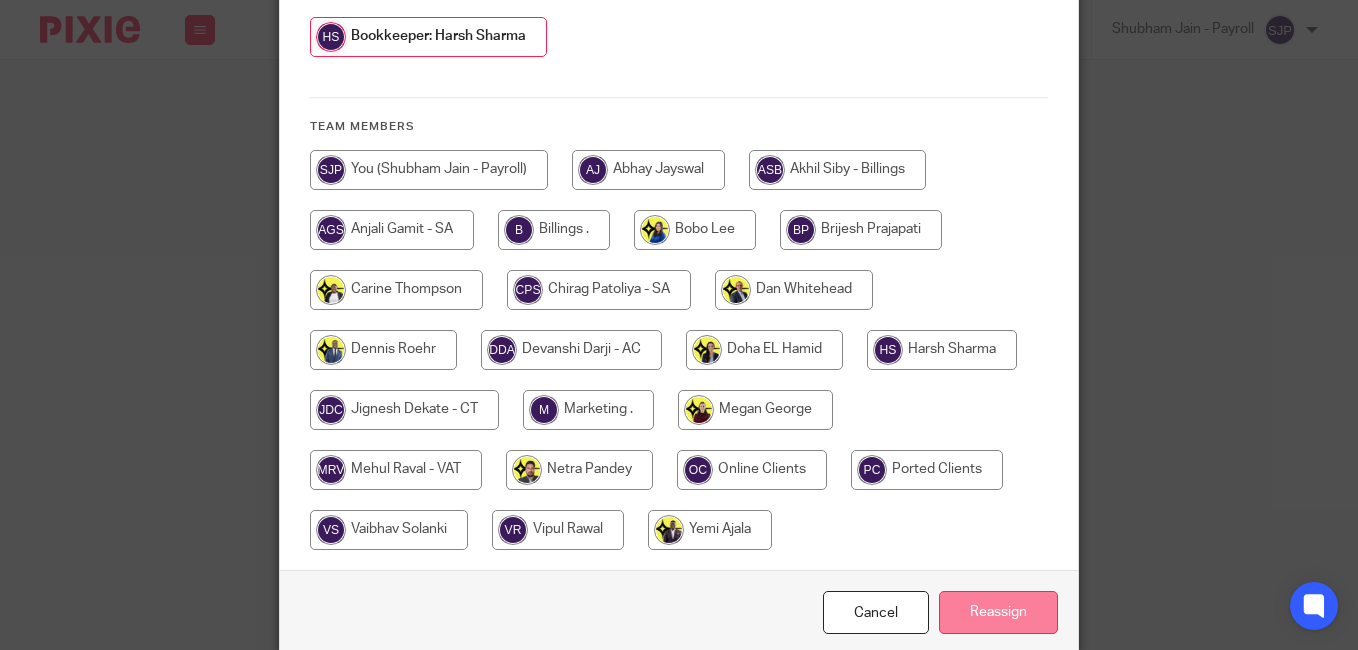 click on "Reassign" at bounding box center [998, 612] 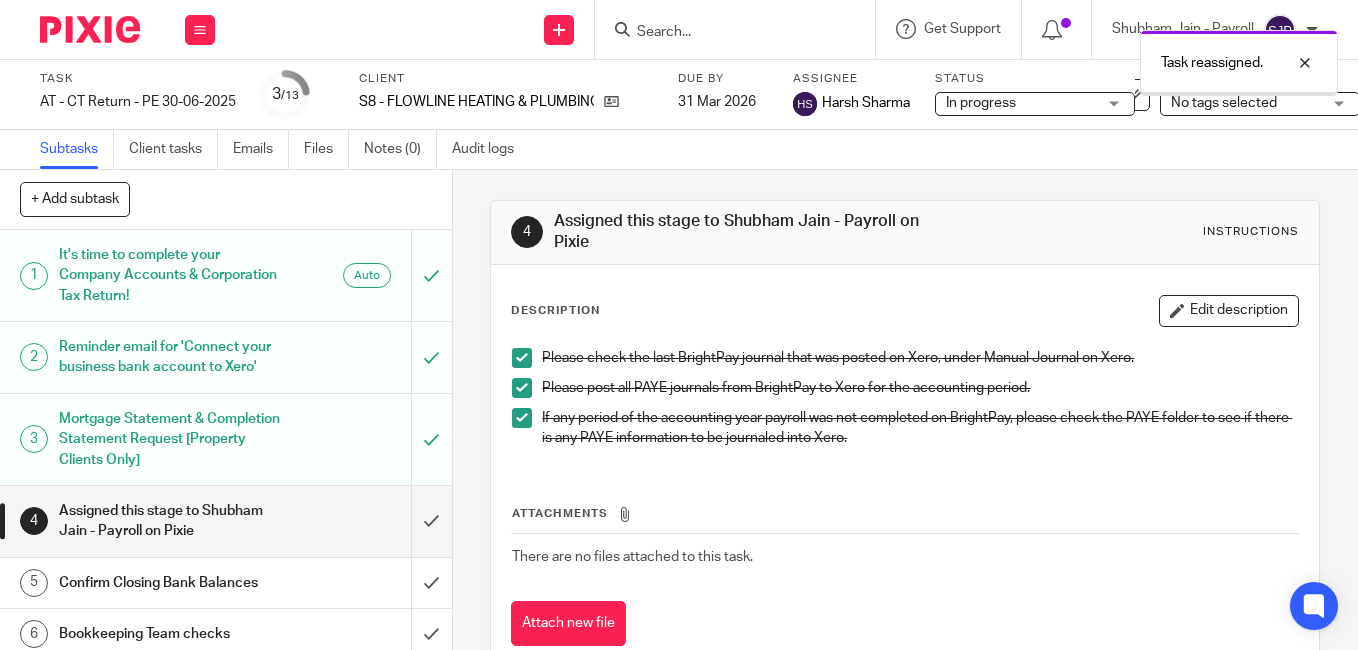 scroll, scrollTop: 0, scrollLeft: 0, axis: both 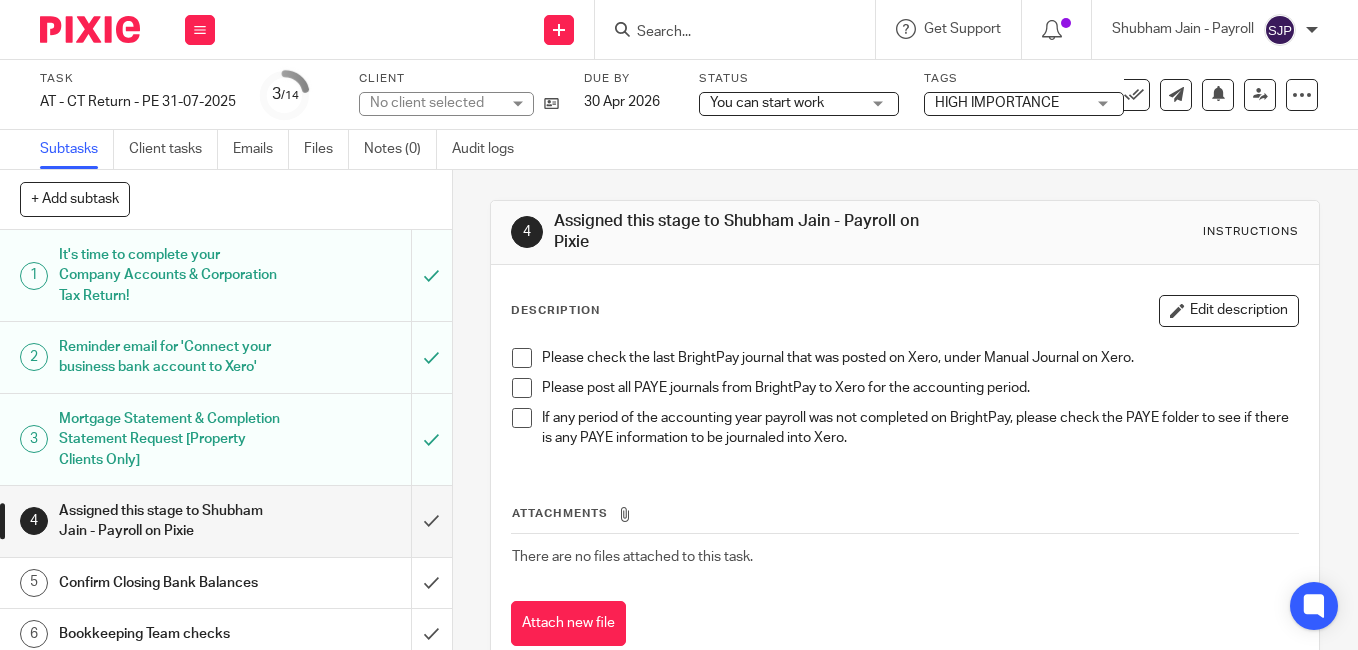 click at bounding box center [522, 358] 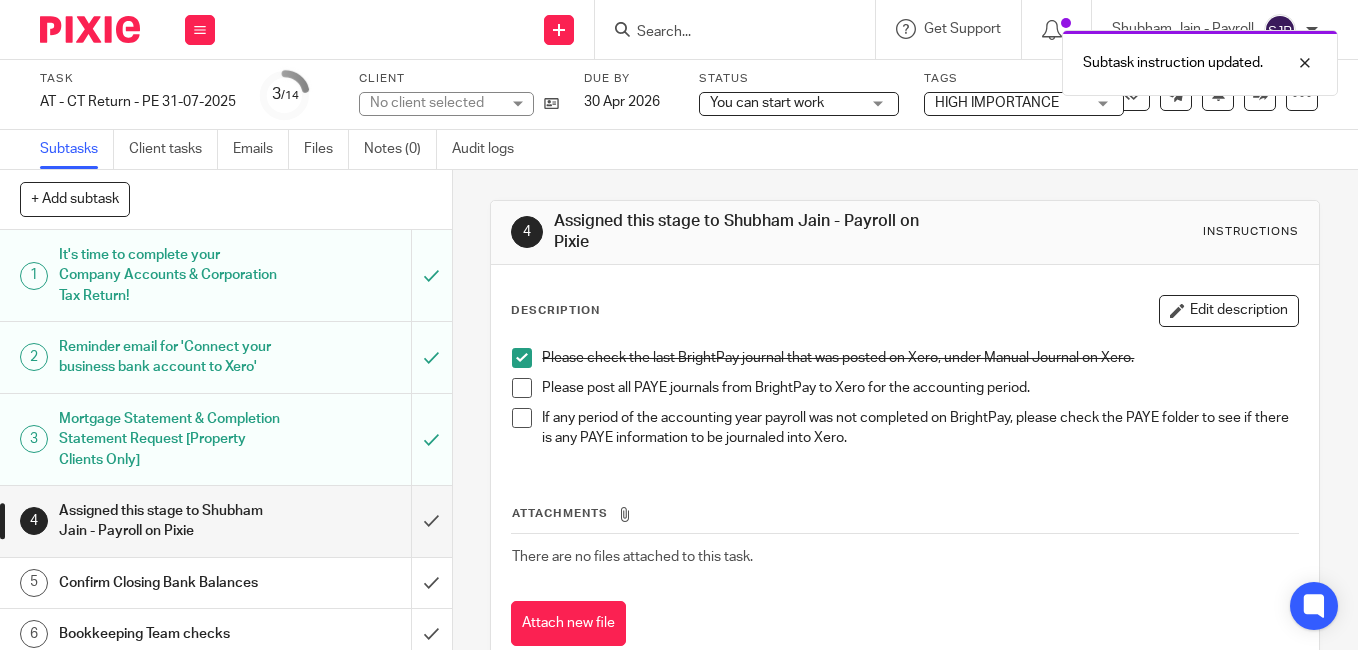 click at bounding box center [522, 388] 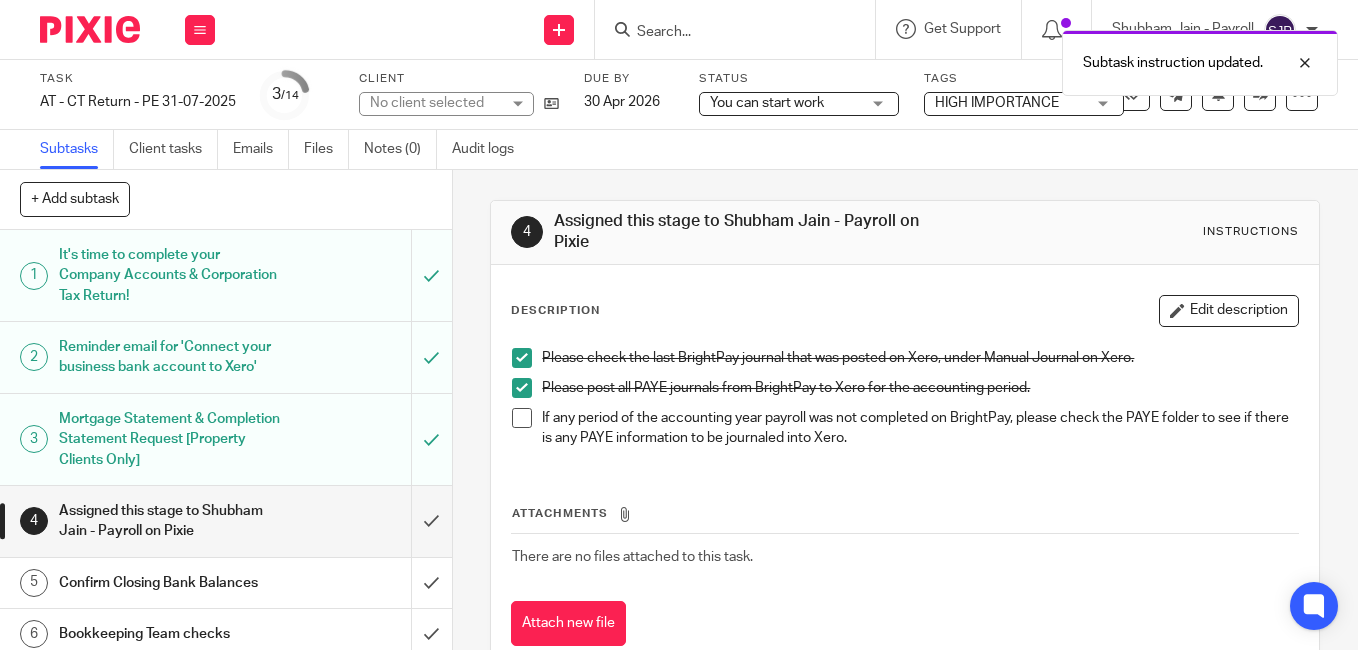 click at bounding box center (522, 418) 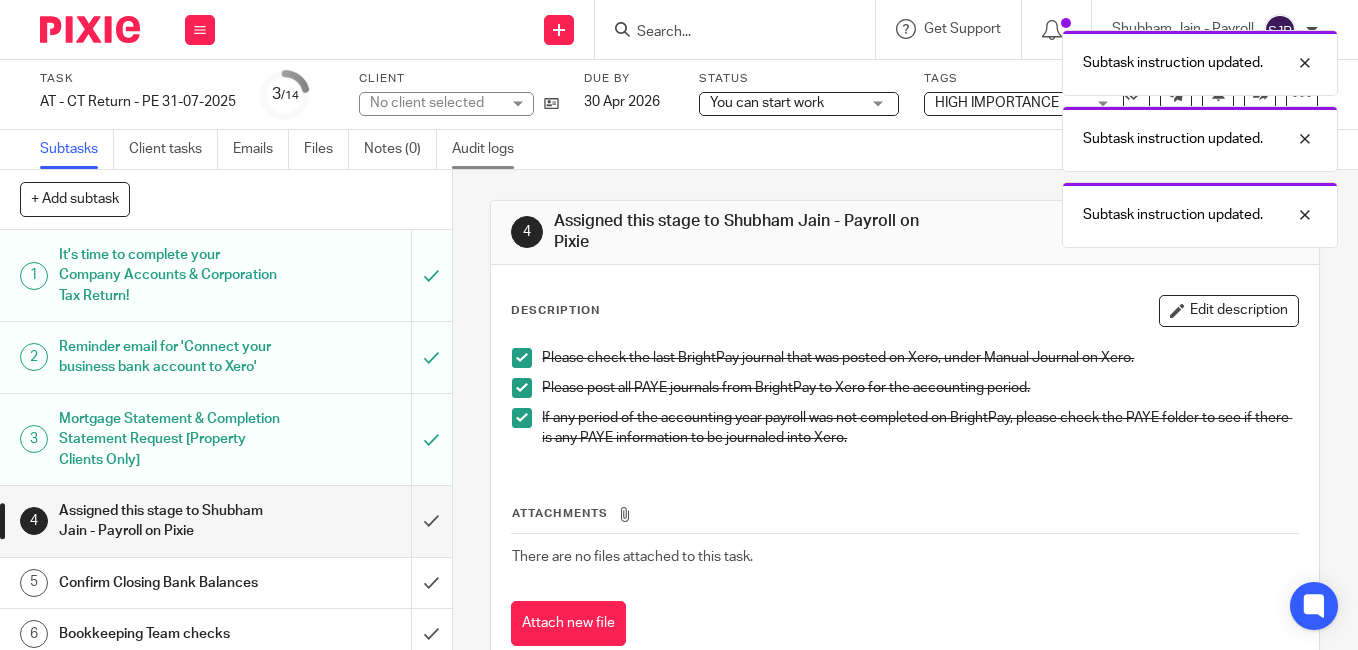 click on "Audit logs" at bounding box center (490, 149) 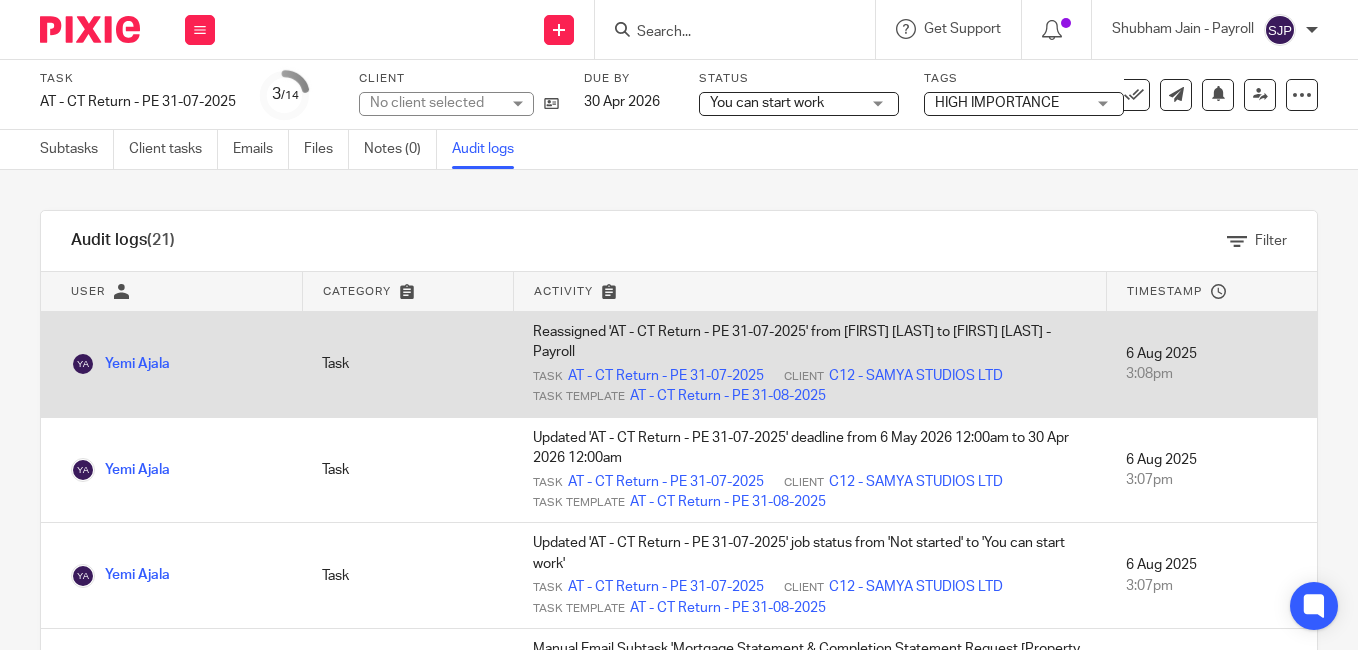 scroll, scrollTop: 0, scrollLeft: 0, axis: both 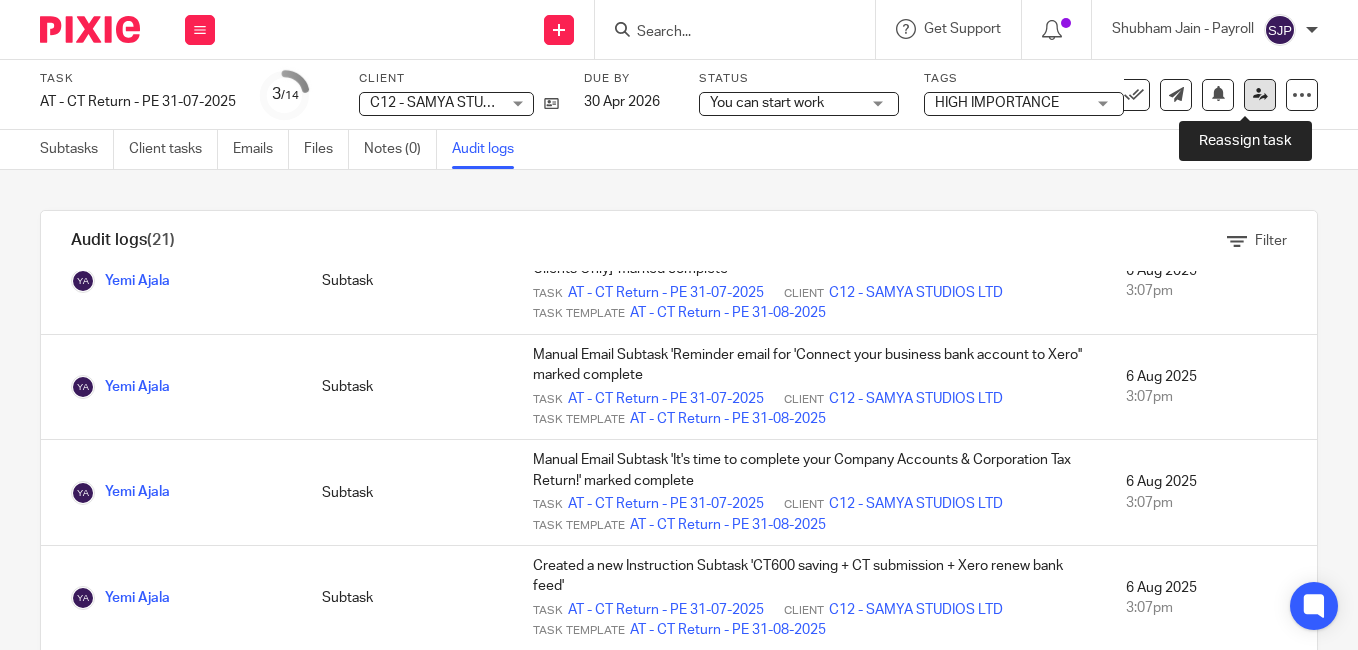 click at bounding box center [1260, 94] 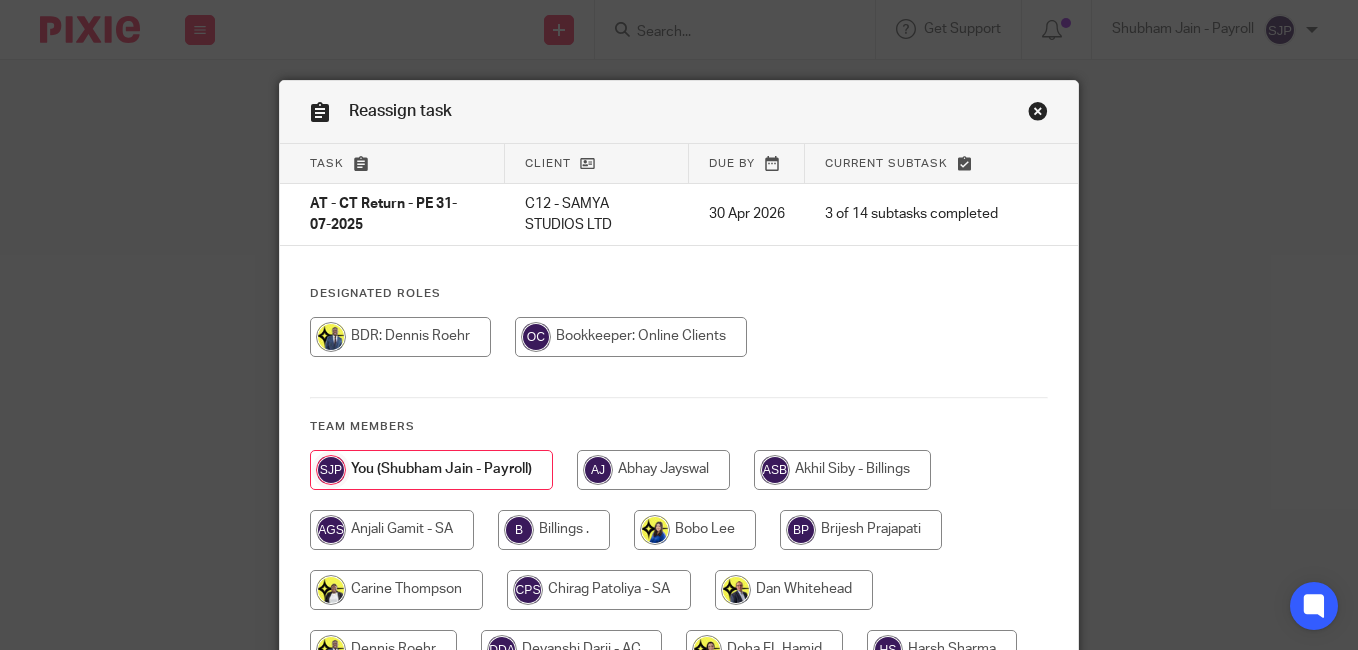 scroll, scrollTop: 0, scrollLeft: 0, axis: both 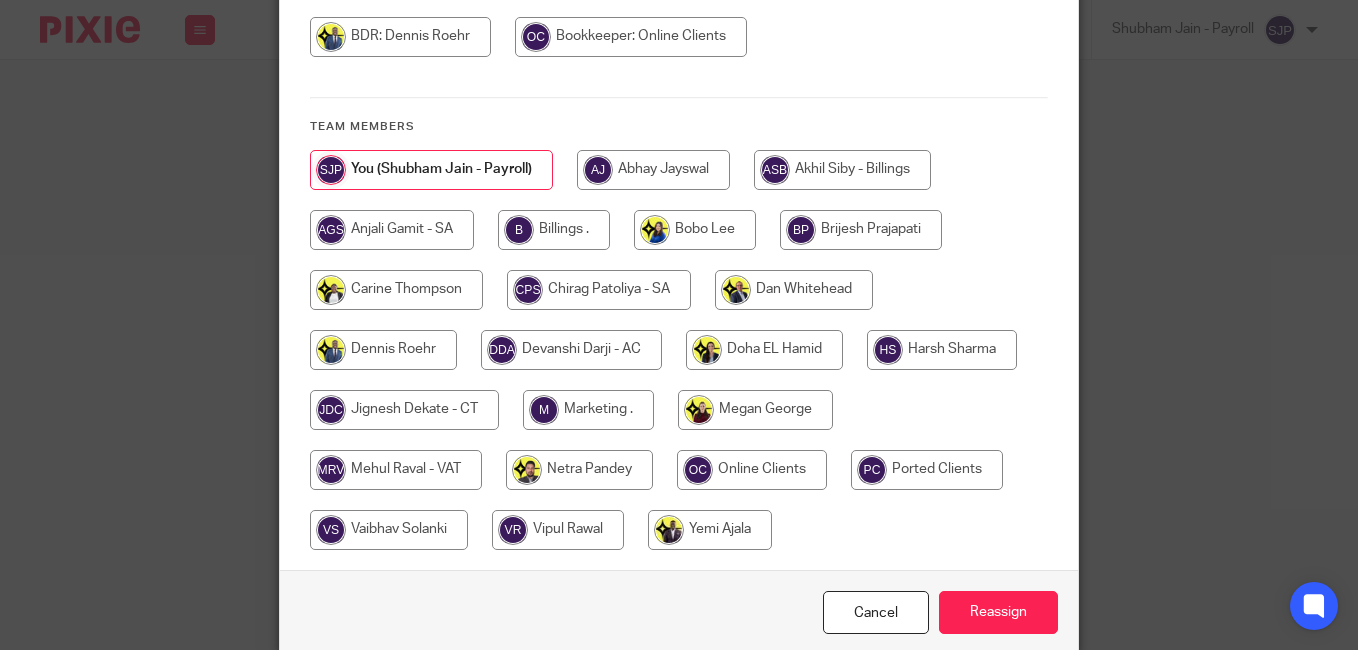 click at bounding box center (389, 530) 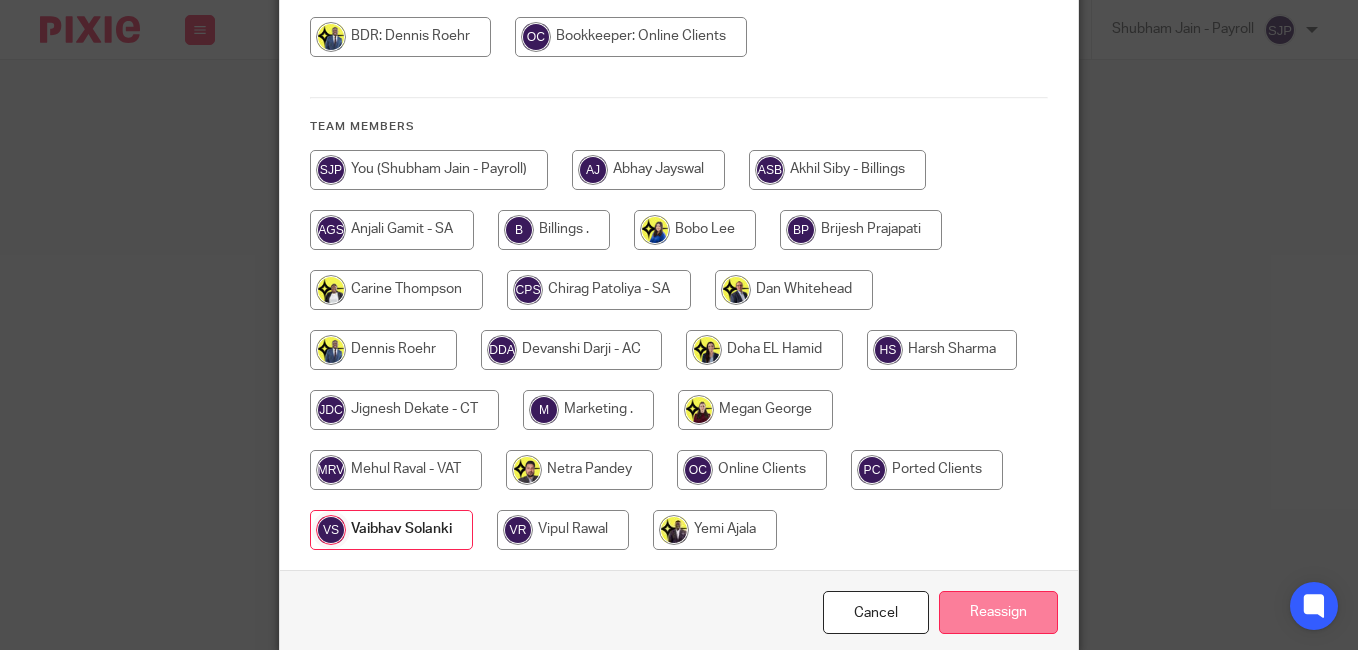 click on "Reassign" at bounding box center (998, 612) 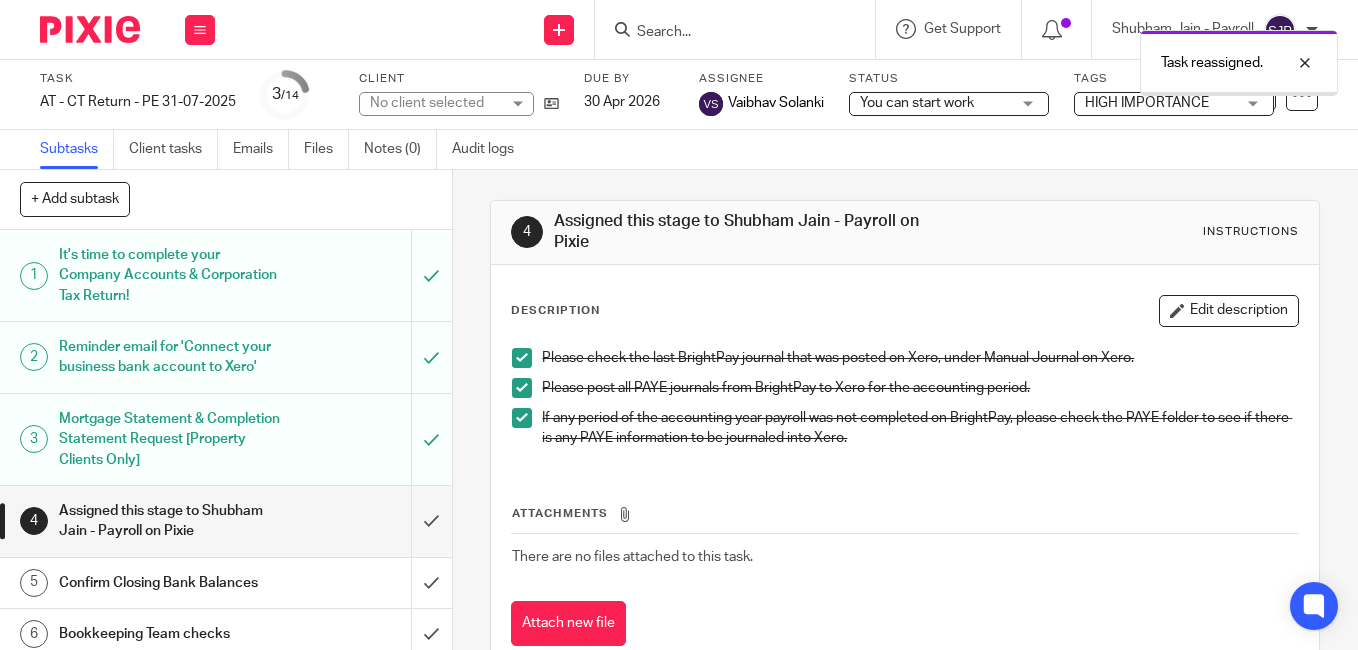 scroll, scrollTop: 0, scrollLeft: 0, axis: both 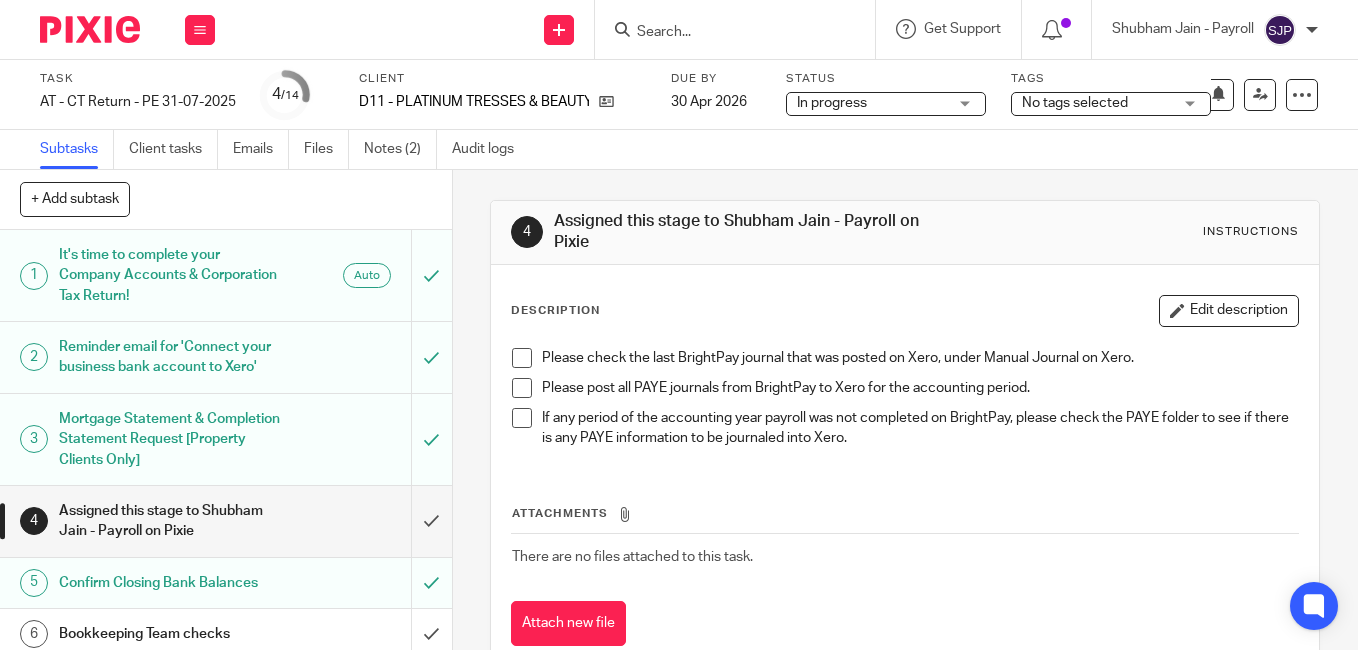 click at bounding box center (522, 358) 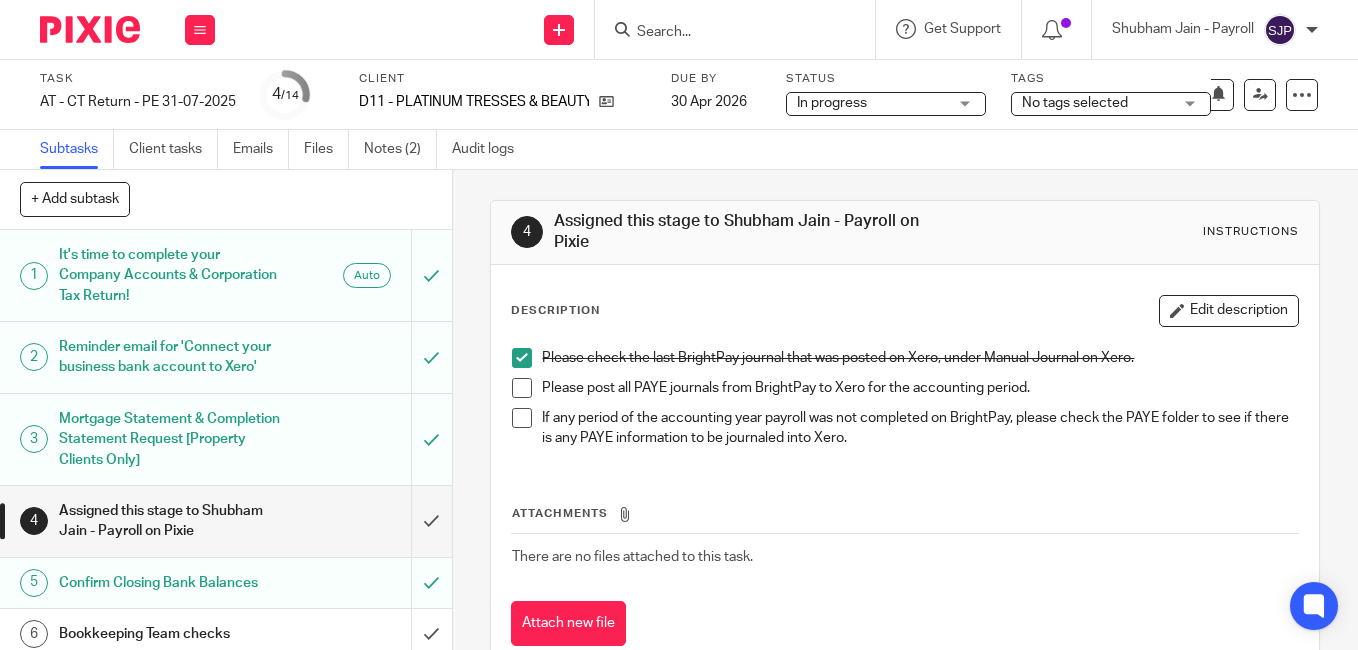 click at bounding box center [522, 388] 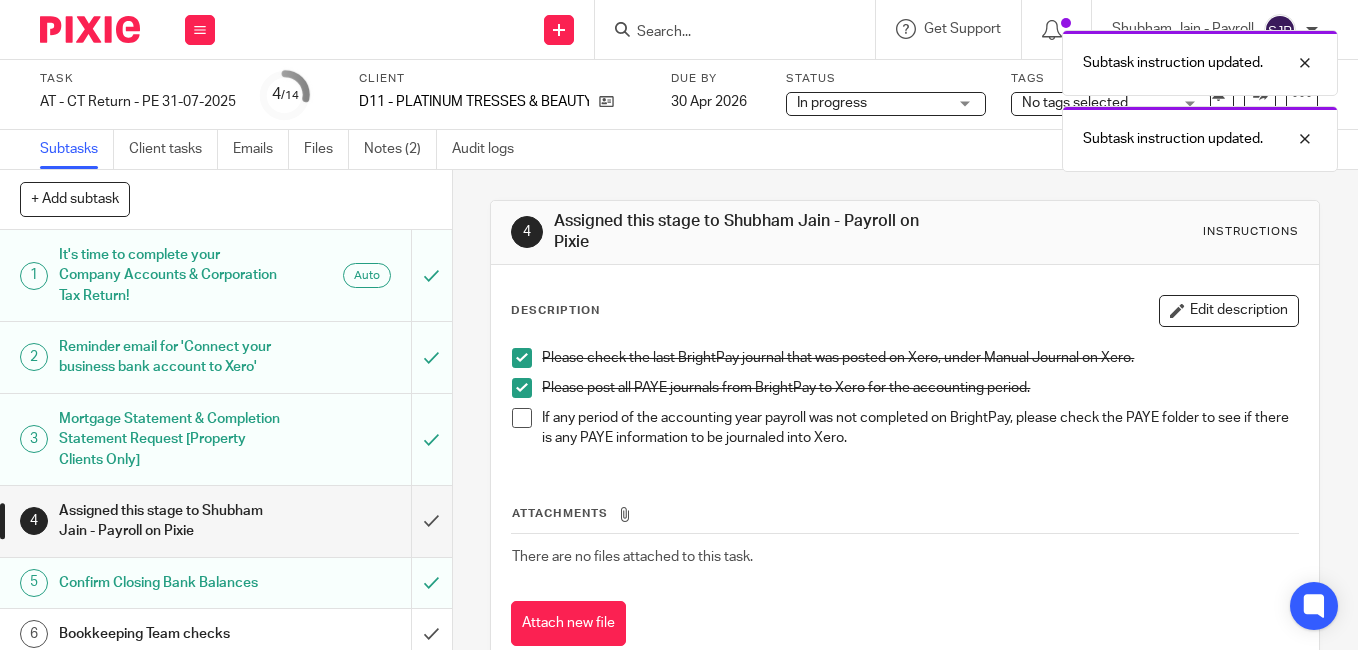 click at bounding box center [522, 418] 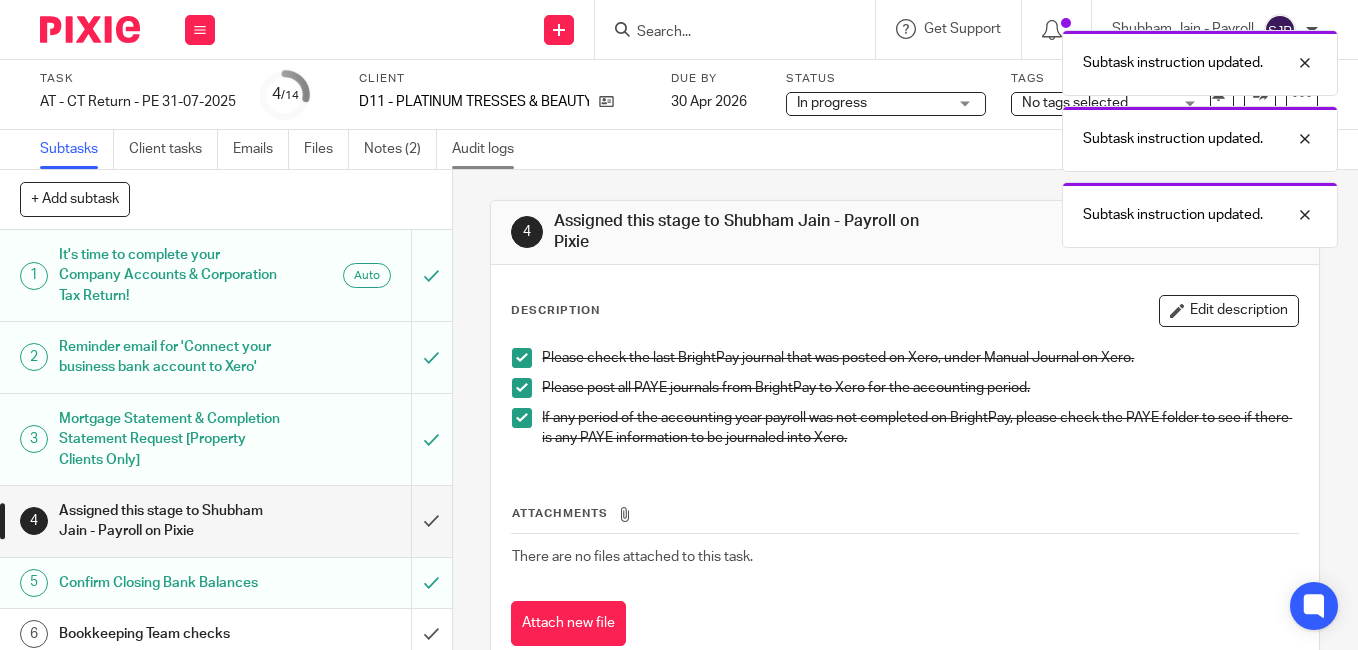 click on "Audit logs" at bounding box center [490, 149] 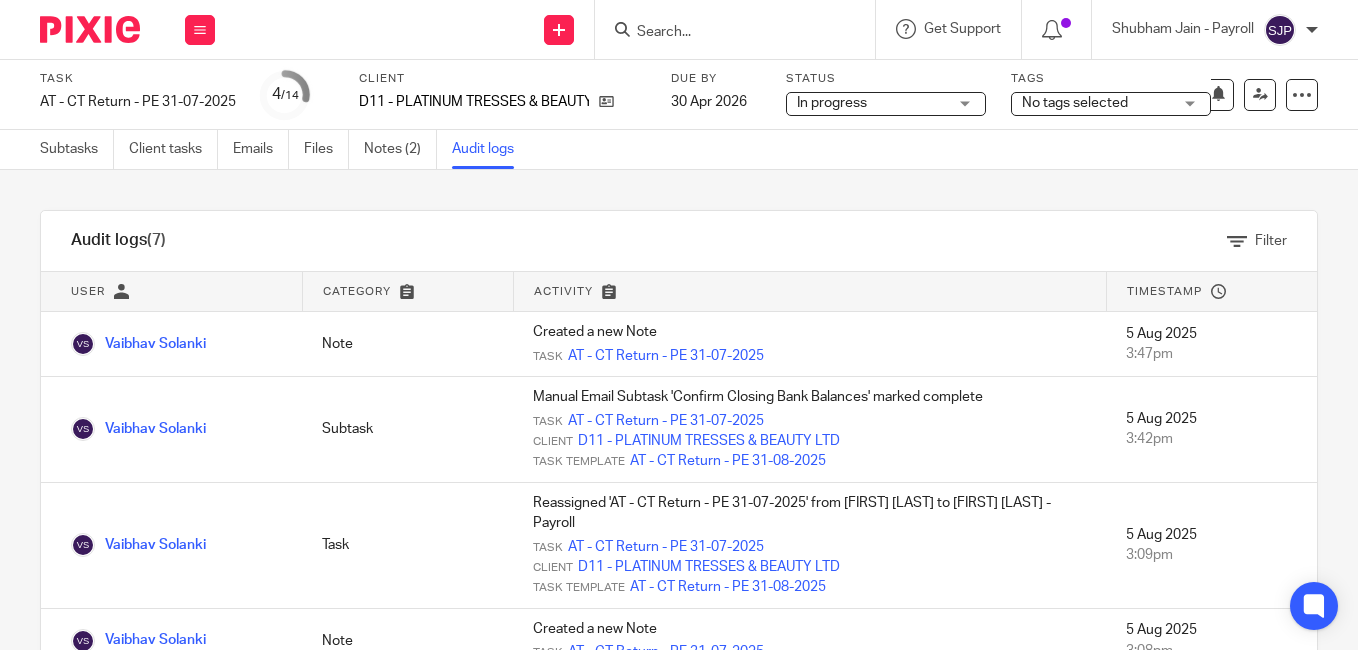 scroll, scrollTop: 0, scrollLeft: 0, axis: both 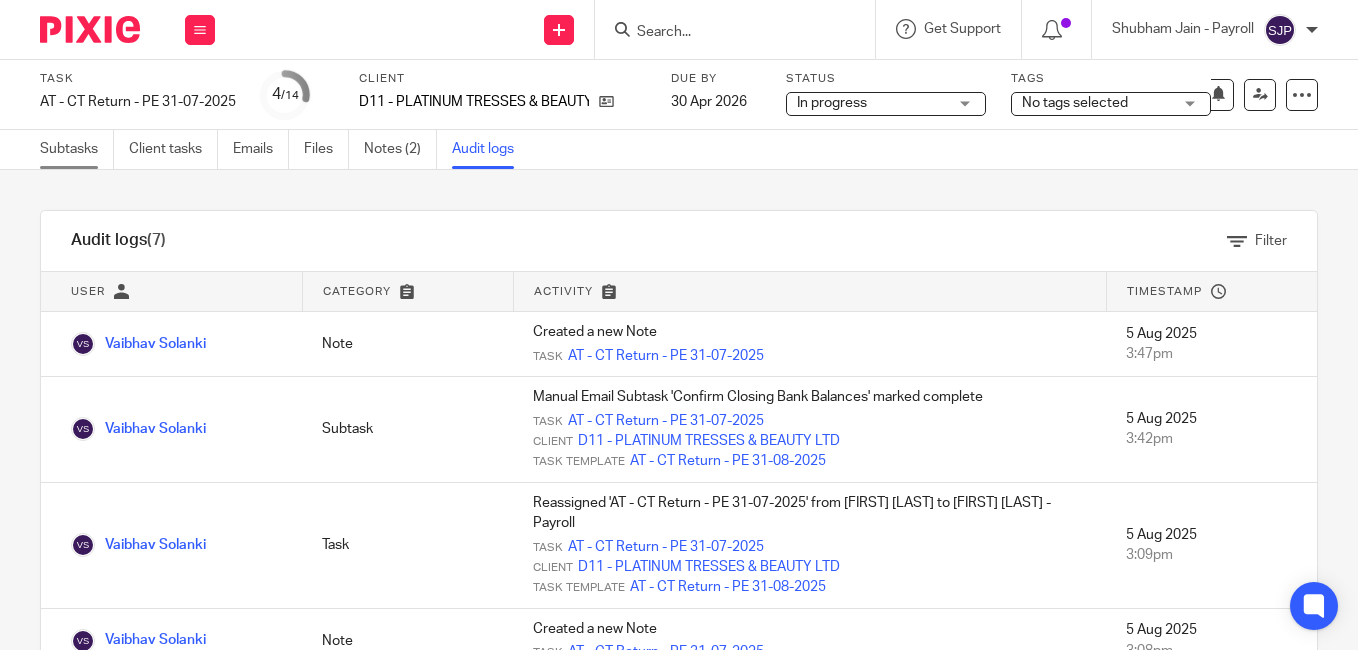 click on "Subtasks" at bounding box center (77, 149) 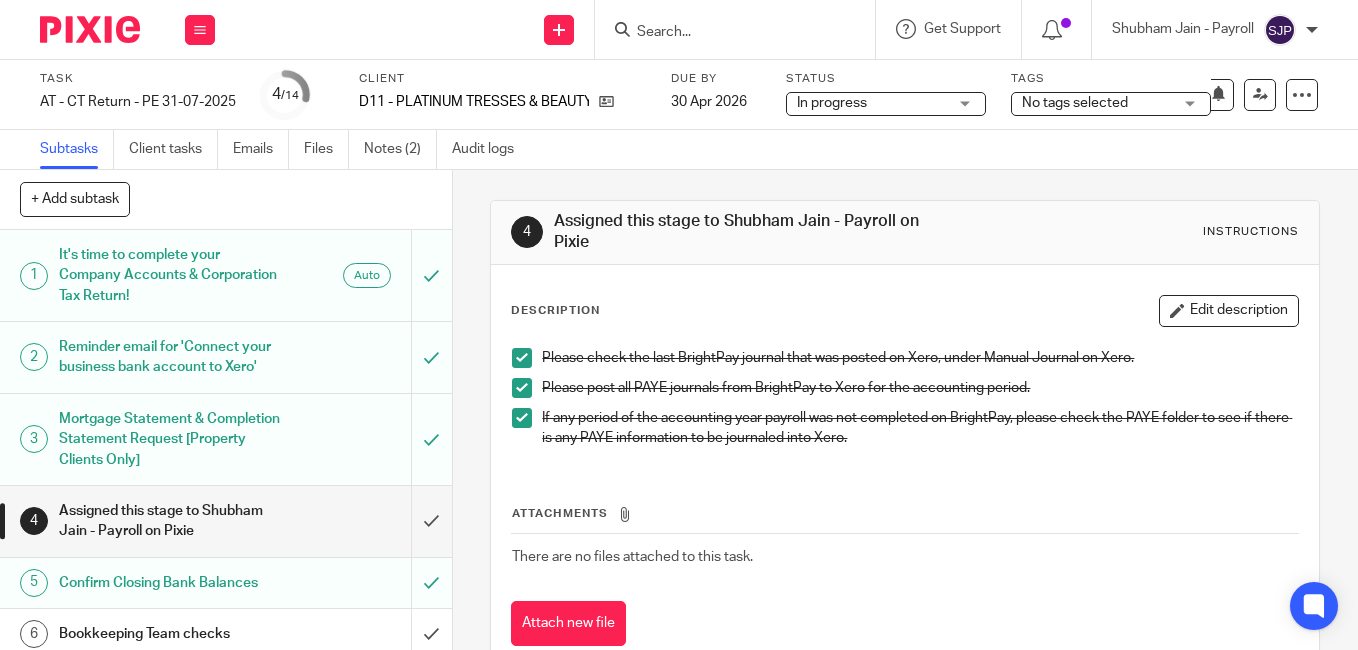 scroll, scrollTop: 0, scrollLeft: 0, axis: both 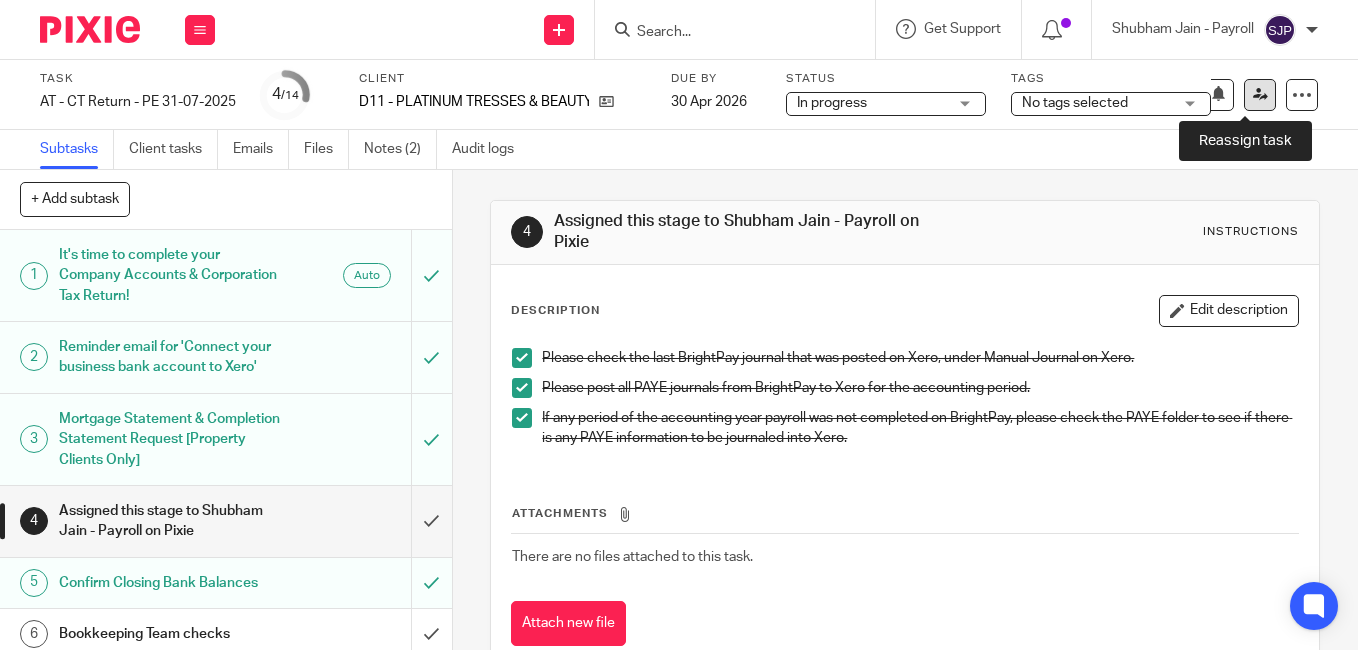 click at bounding box center (1260, 95) 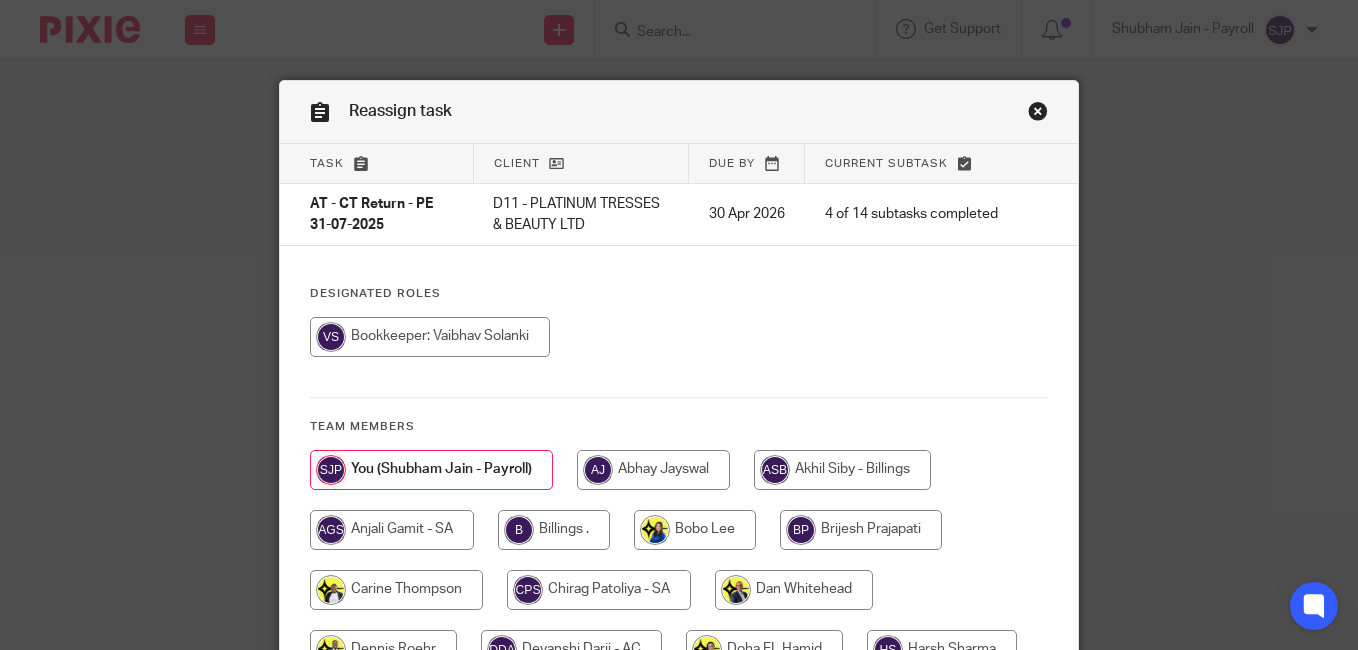 scroll, scrollTop: 0, scrollLeft: 0, axis: both 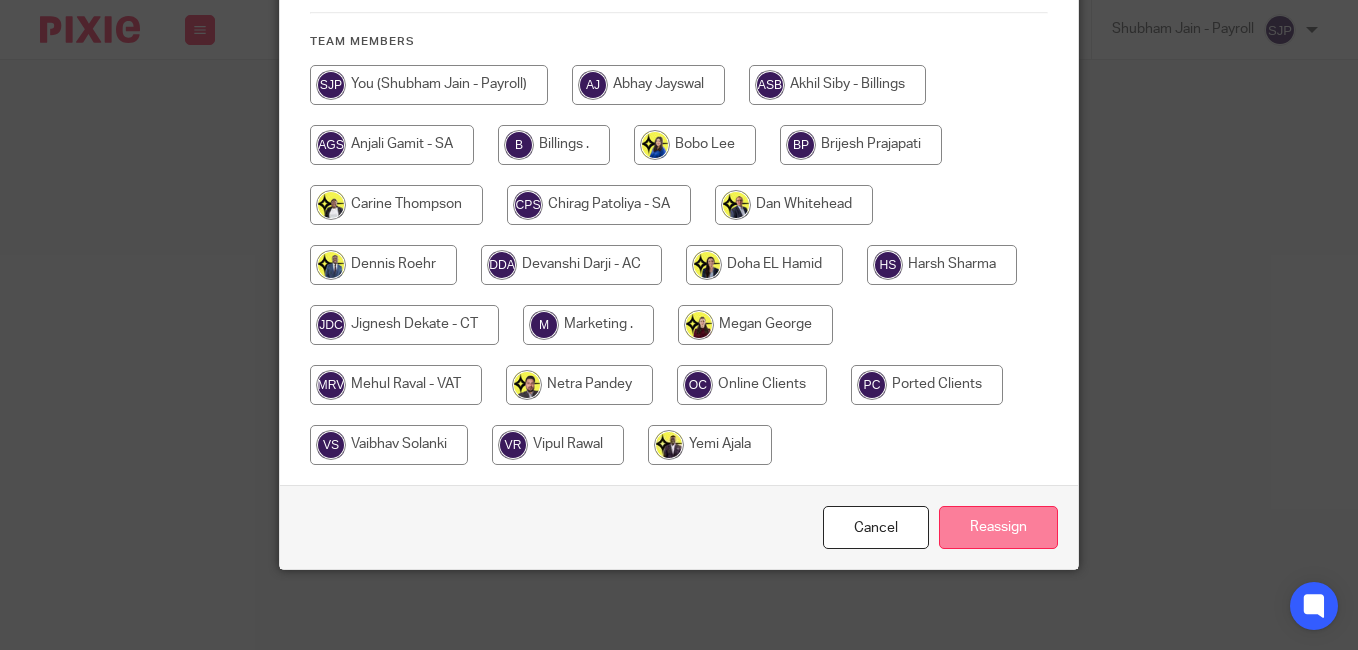 click on "Reassign" at bounding box center (998, 527) 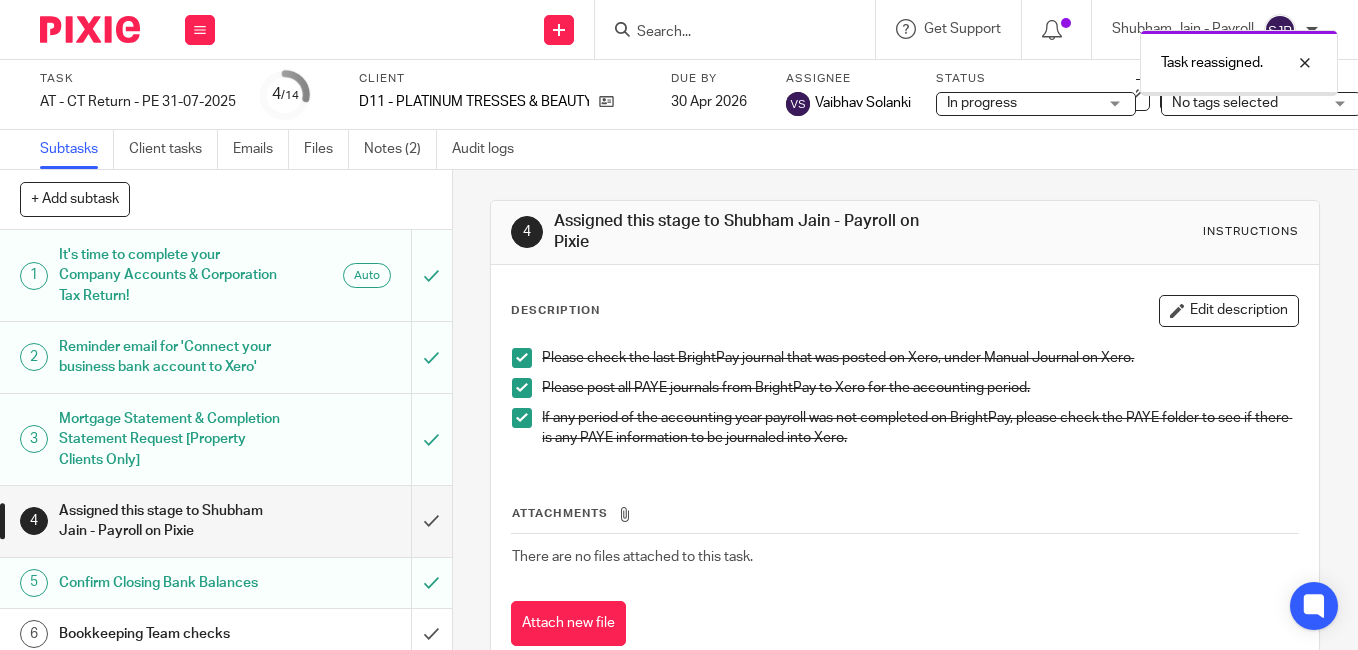 scroll, scrollTop: 0, scrollLeft: 0, axis: both 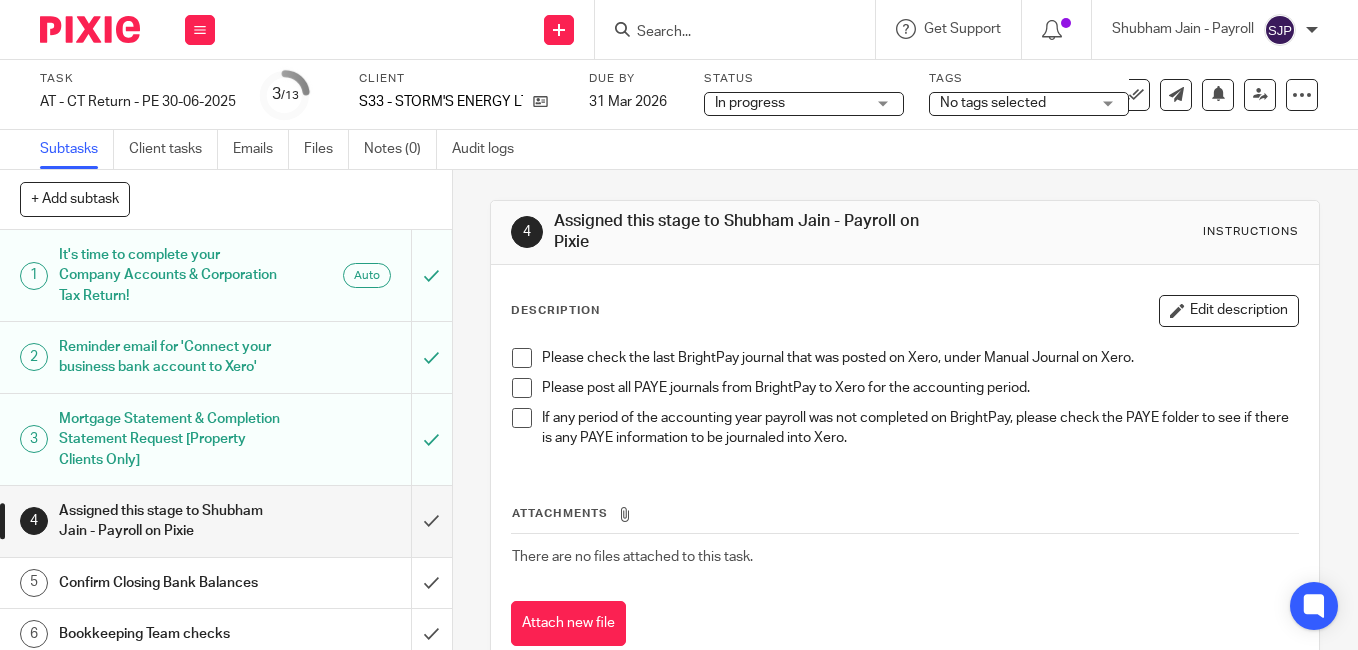 click at bounding box center [522, 358] 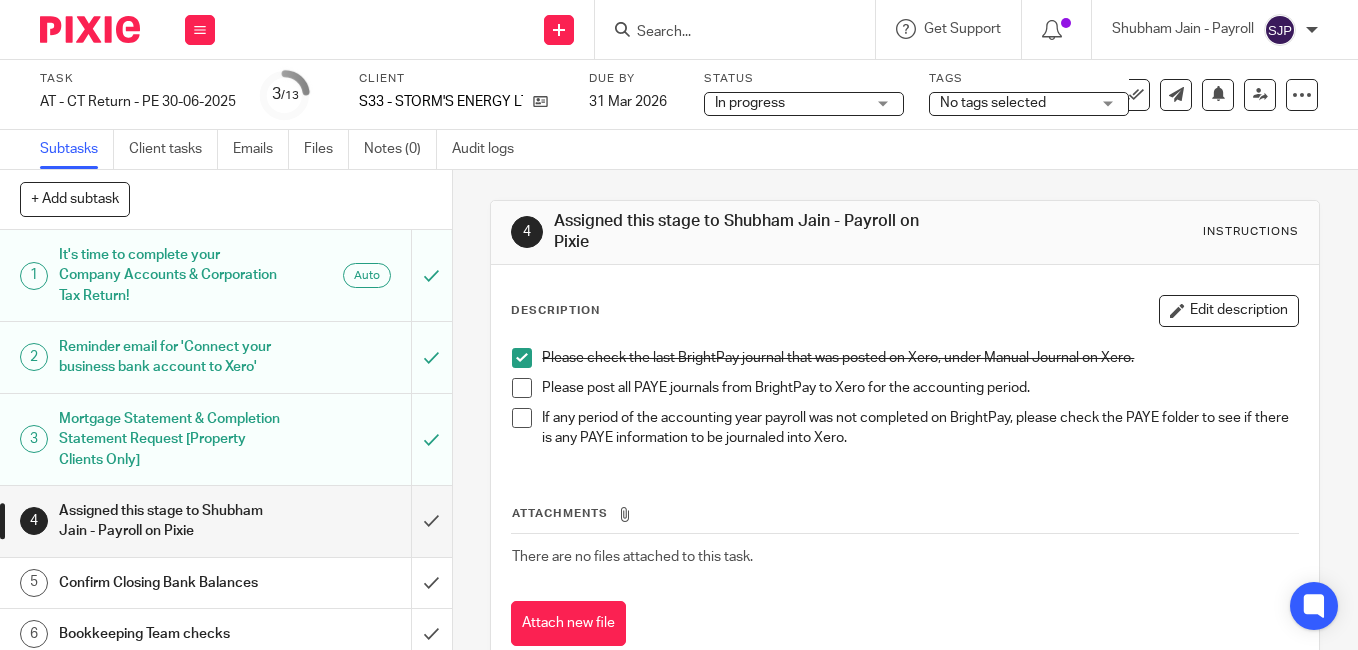 click at bounding box center (522, 388) 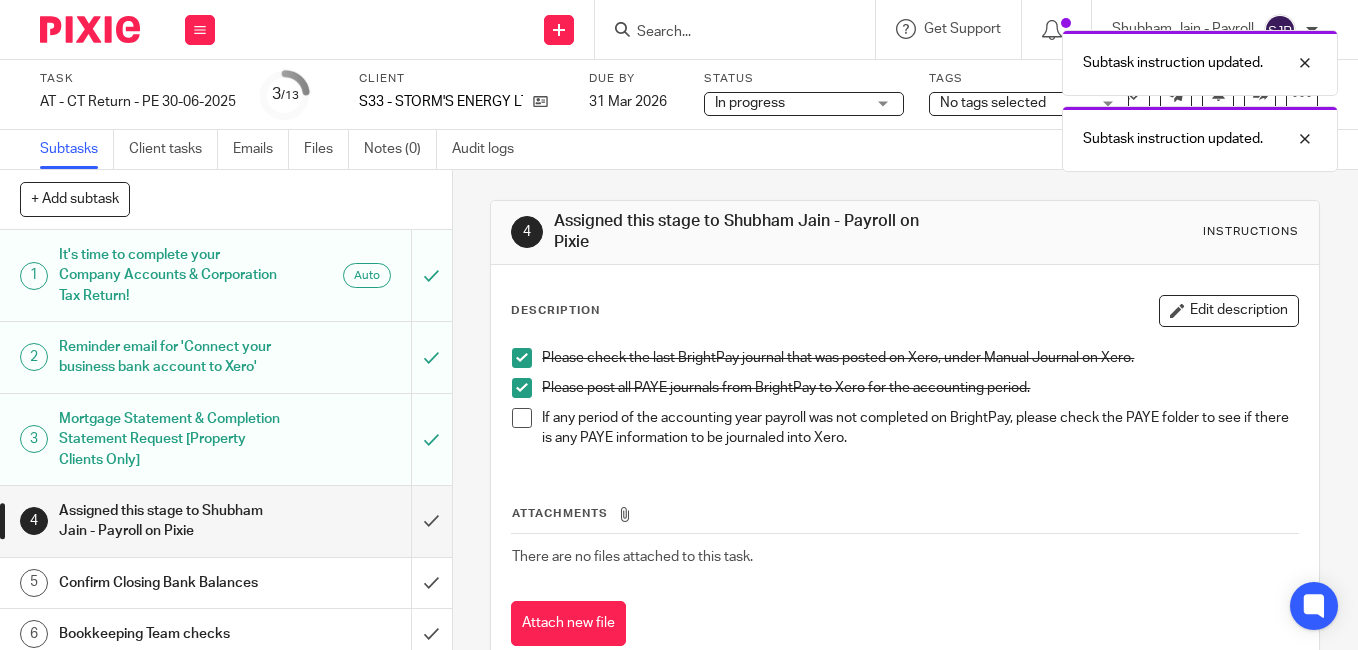 click at bounding box center (522, 418) 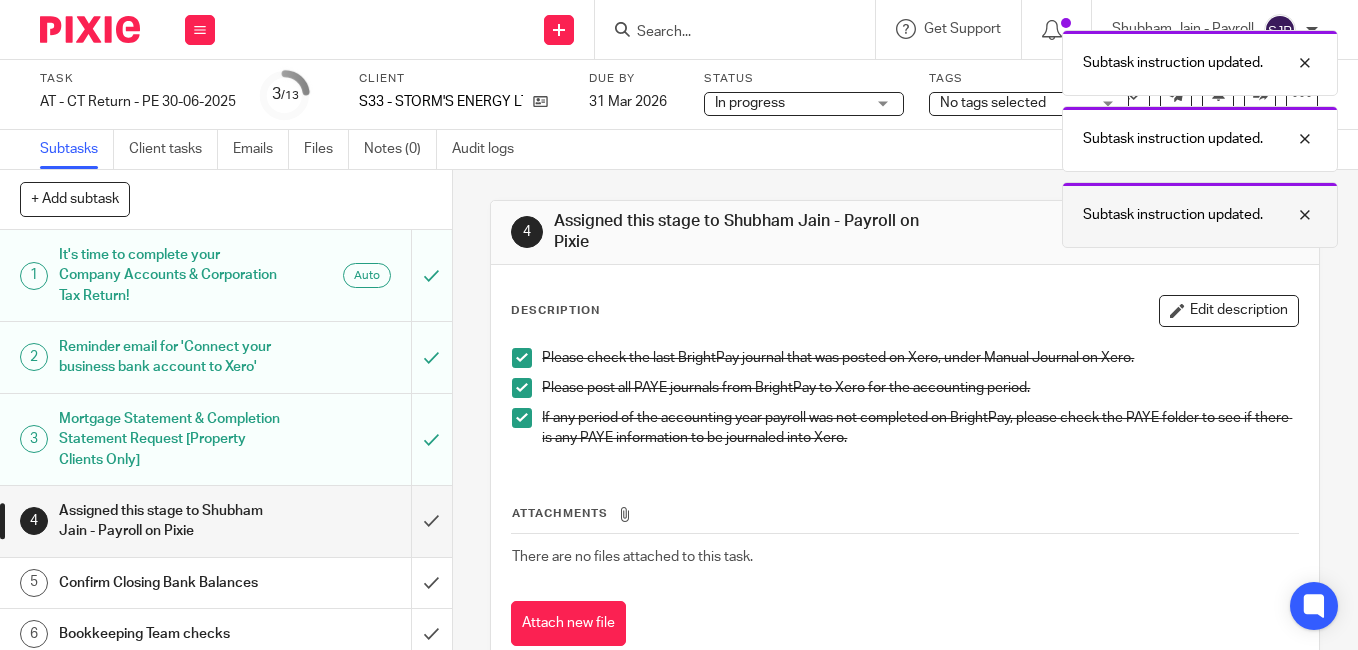click at bounding box center [1290, 215] 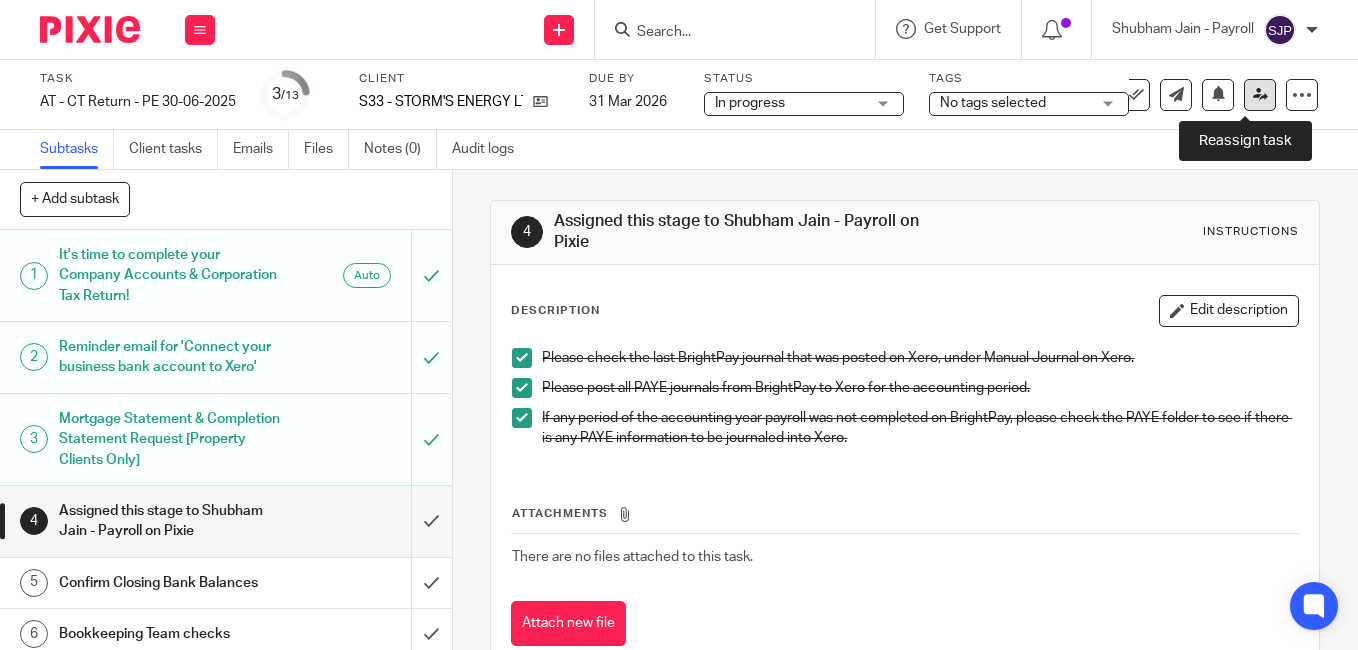 click at bounding box center [1260, 94] 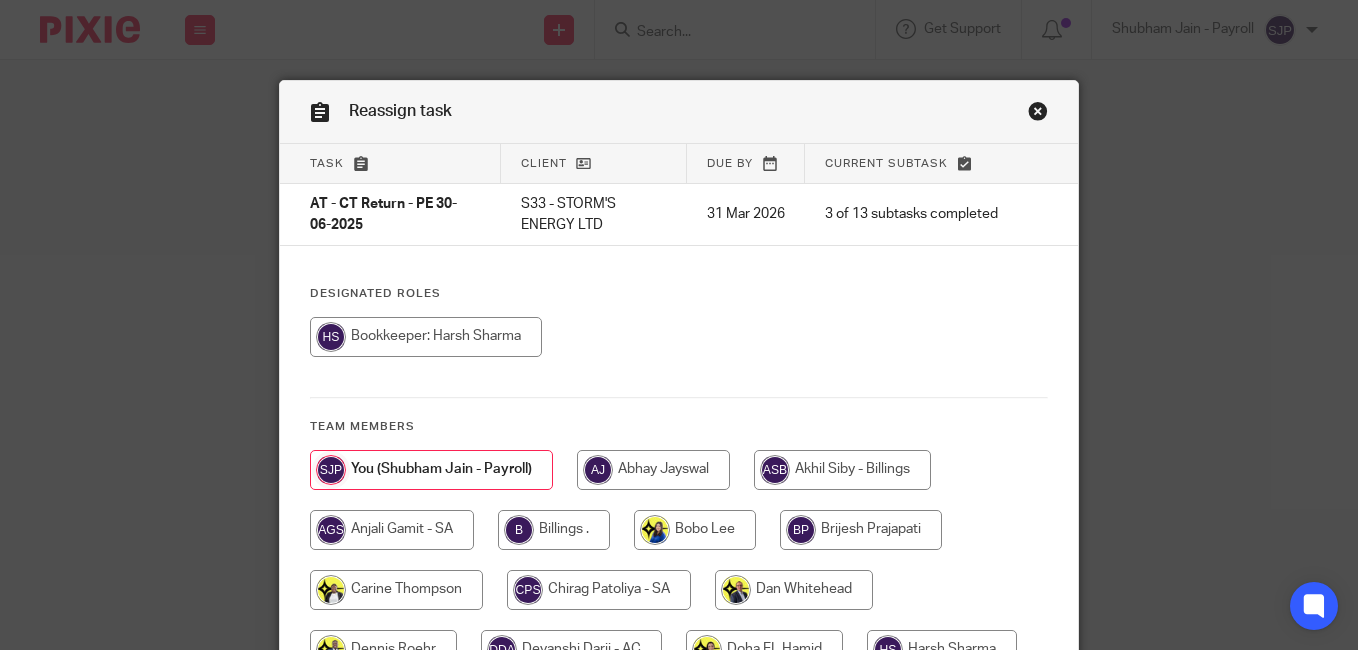 scroll, scrollTop: 0, scrollLeft: 0, axis: both 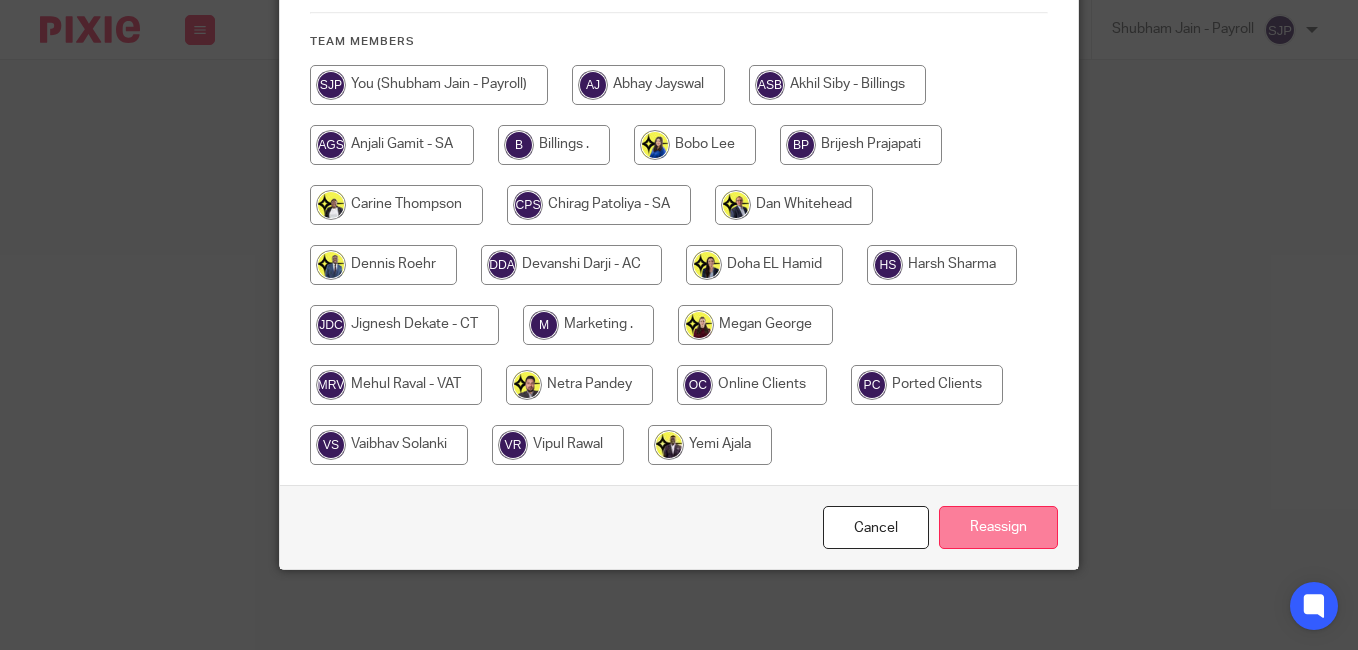 click on "Reassign" at bounding box center [998, 527] 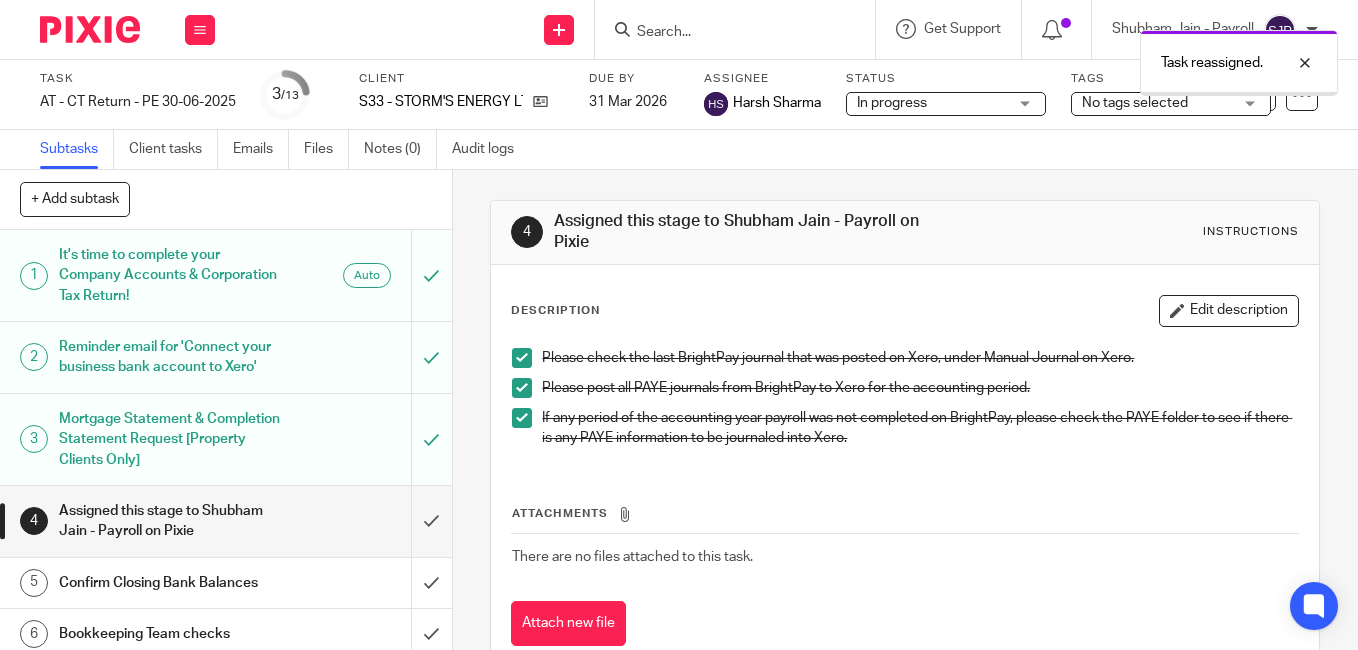 scroll, scrollTop: 0, scrollLeft: 0, axis: both 